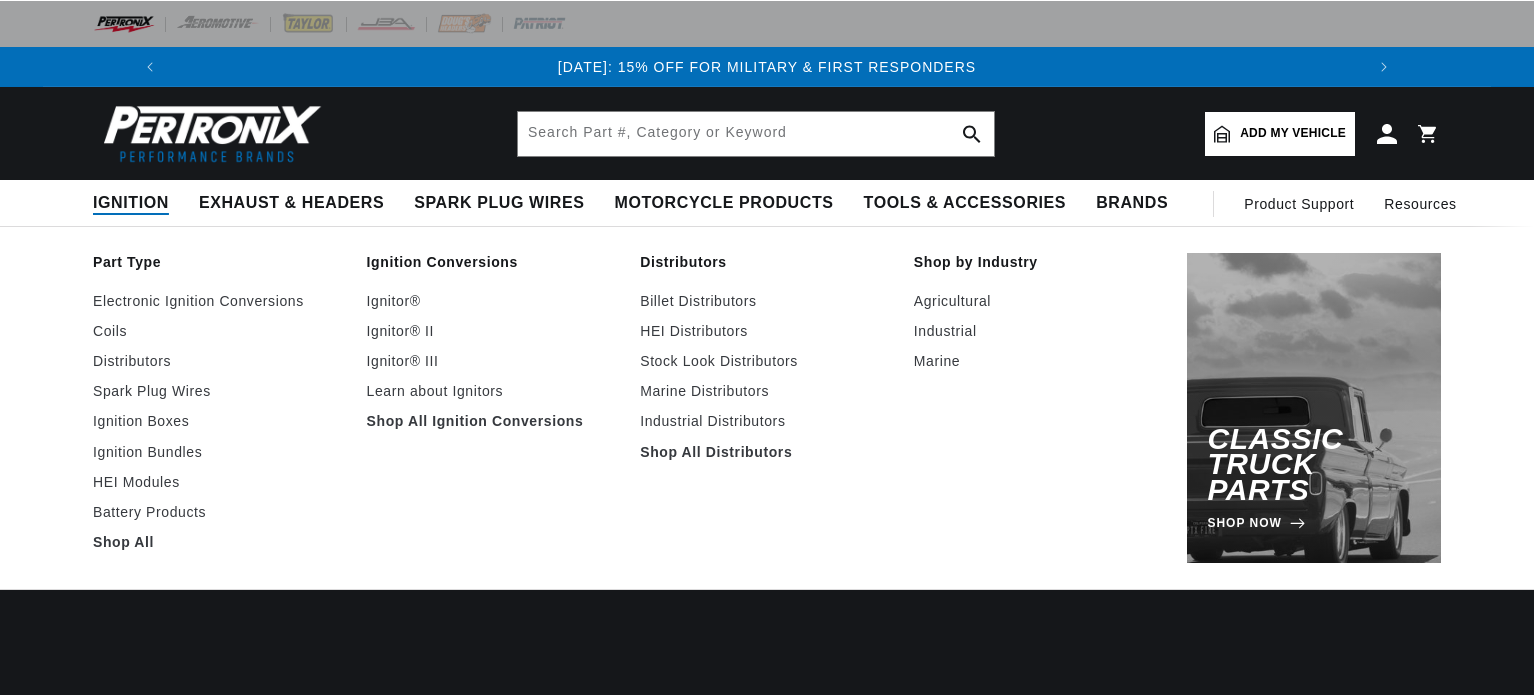 scroll, scrollTop: 0, scrollLeft: 0, axis: both 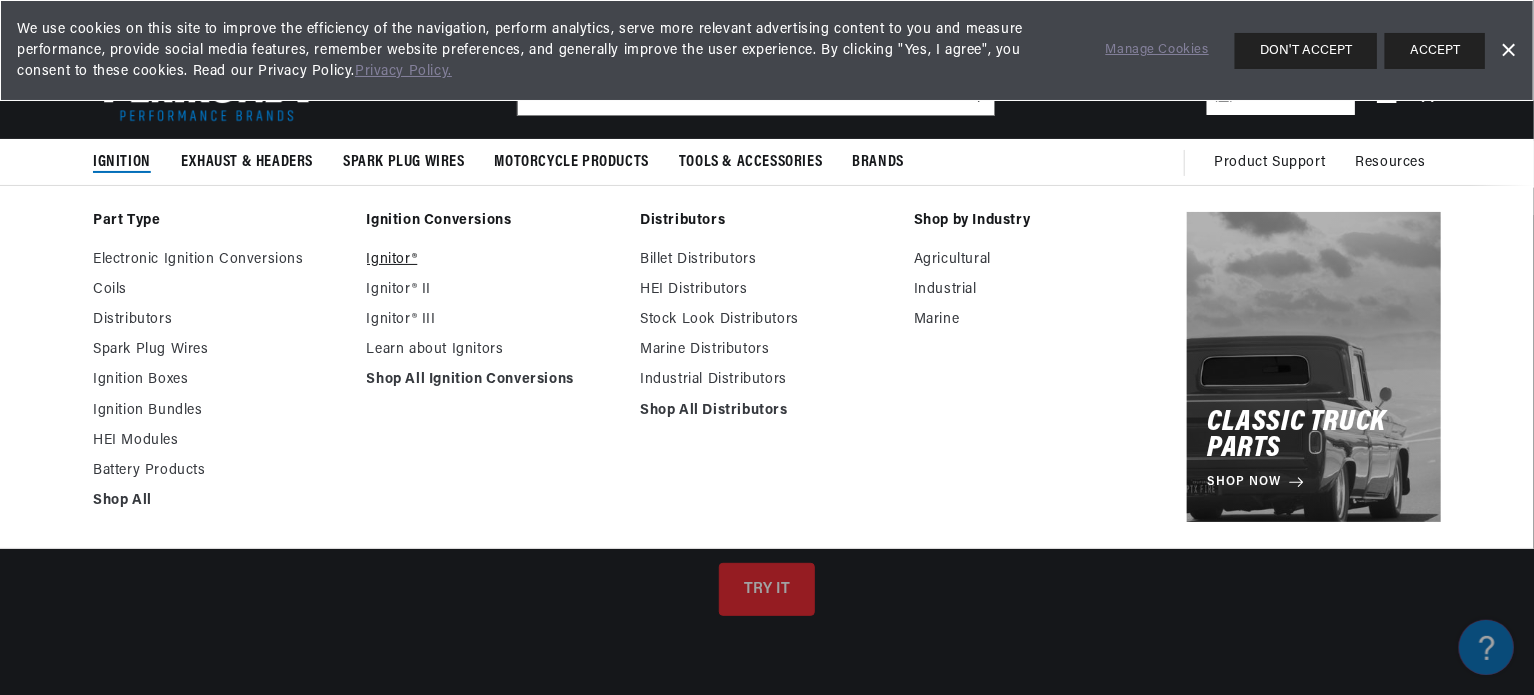 click on "Ignitor®" at bounding box center [494, 260] 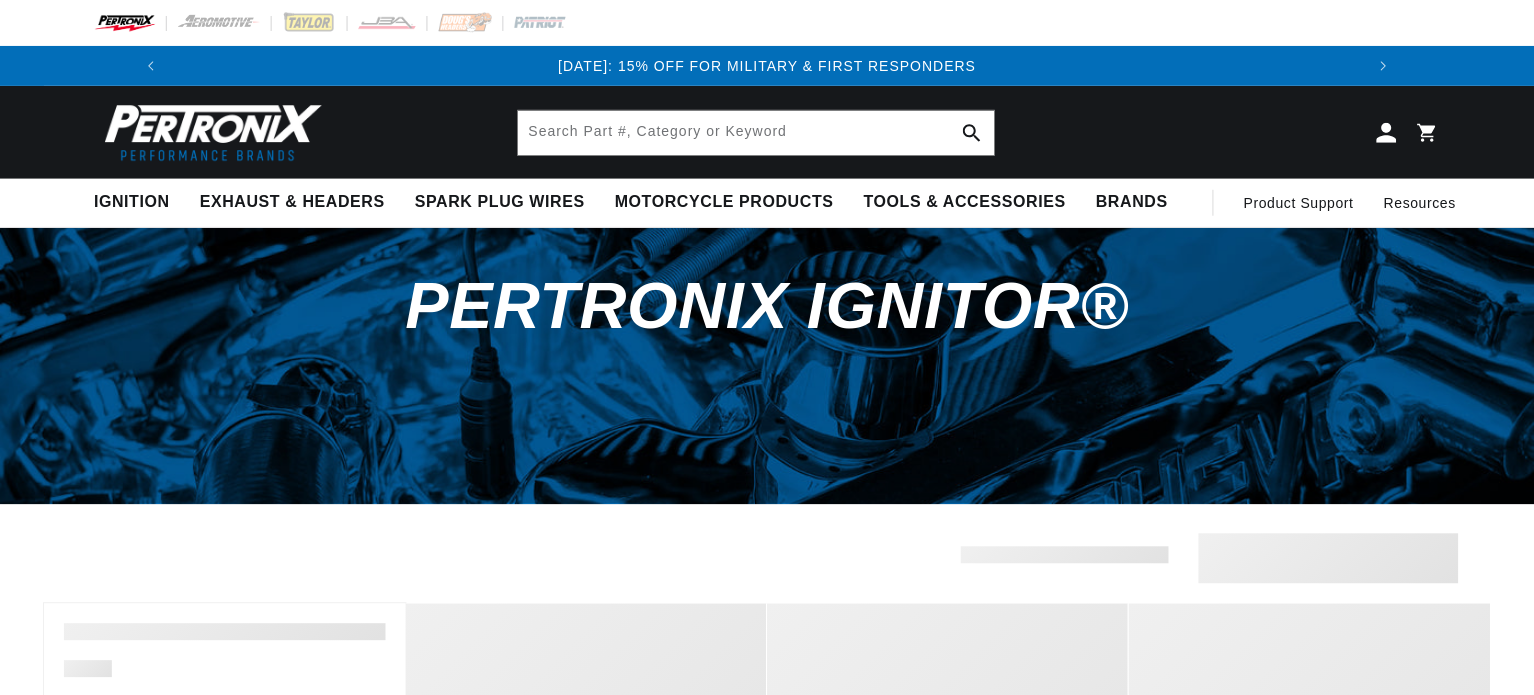 scroll, scrollTop: 0, scrollLeft: 0, axis: both 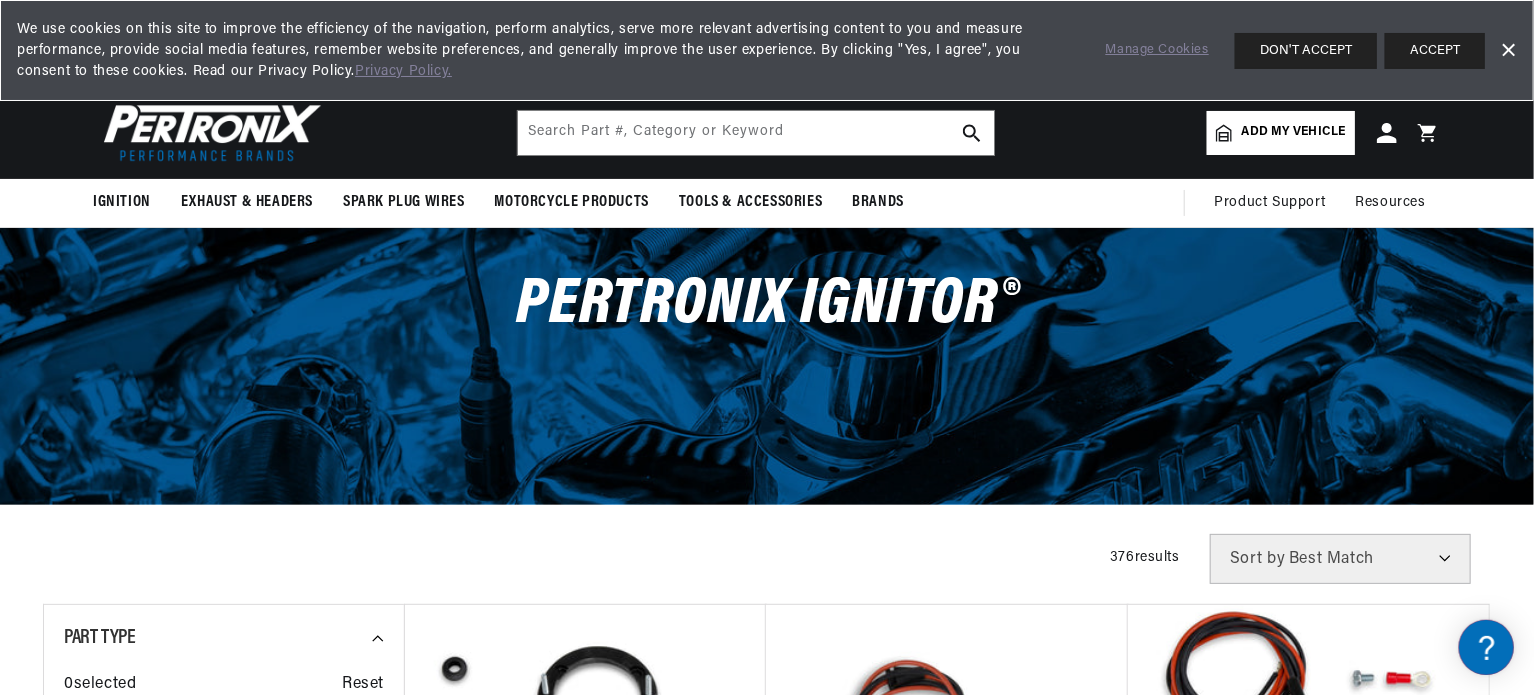 click on "PerTronix Ignitor®" at bounding box center [767, 315] 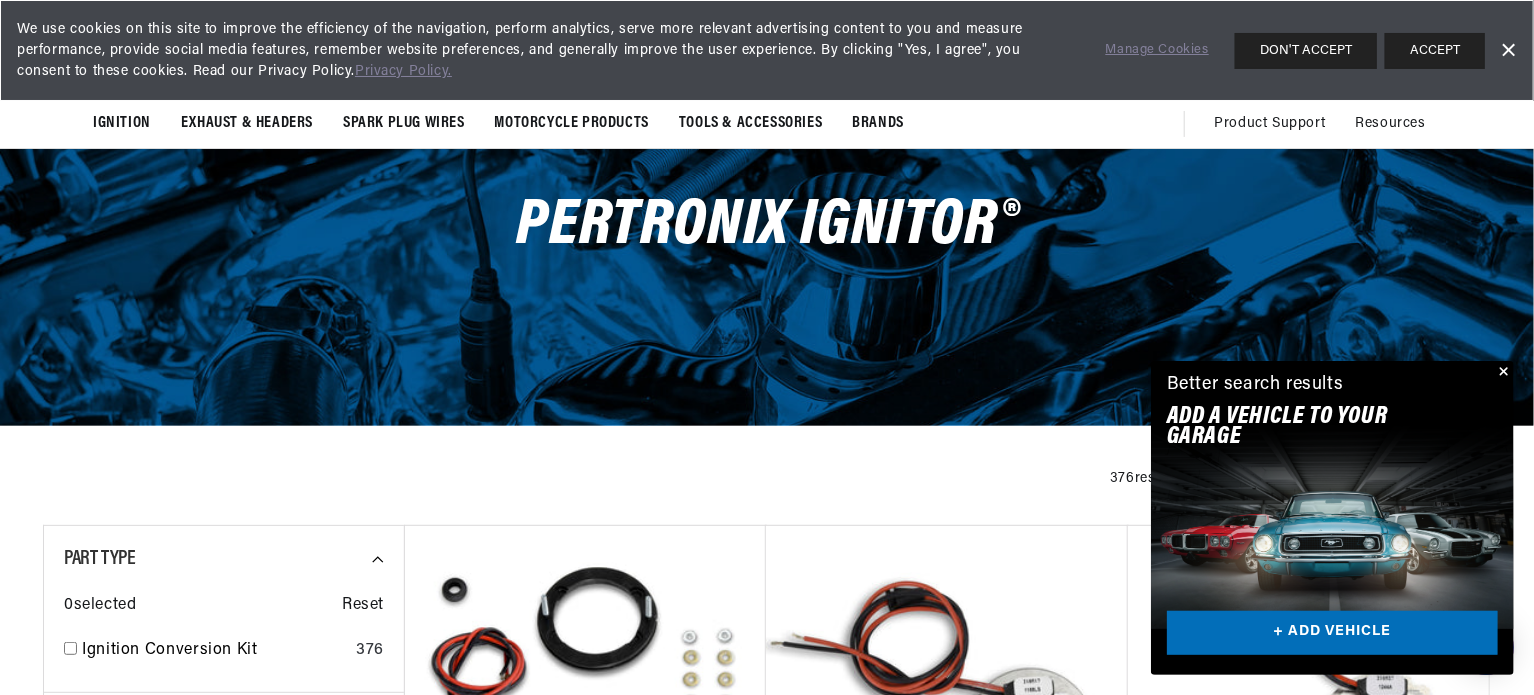 scroll, scrollTop: 80, scrollLeft: 0, axis: vertical 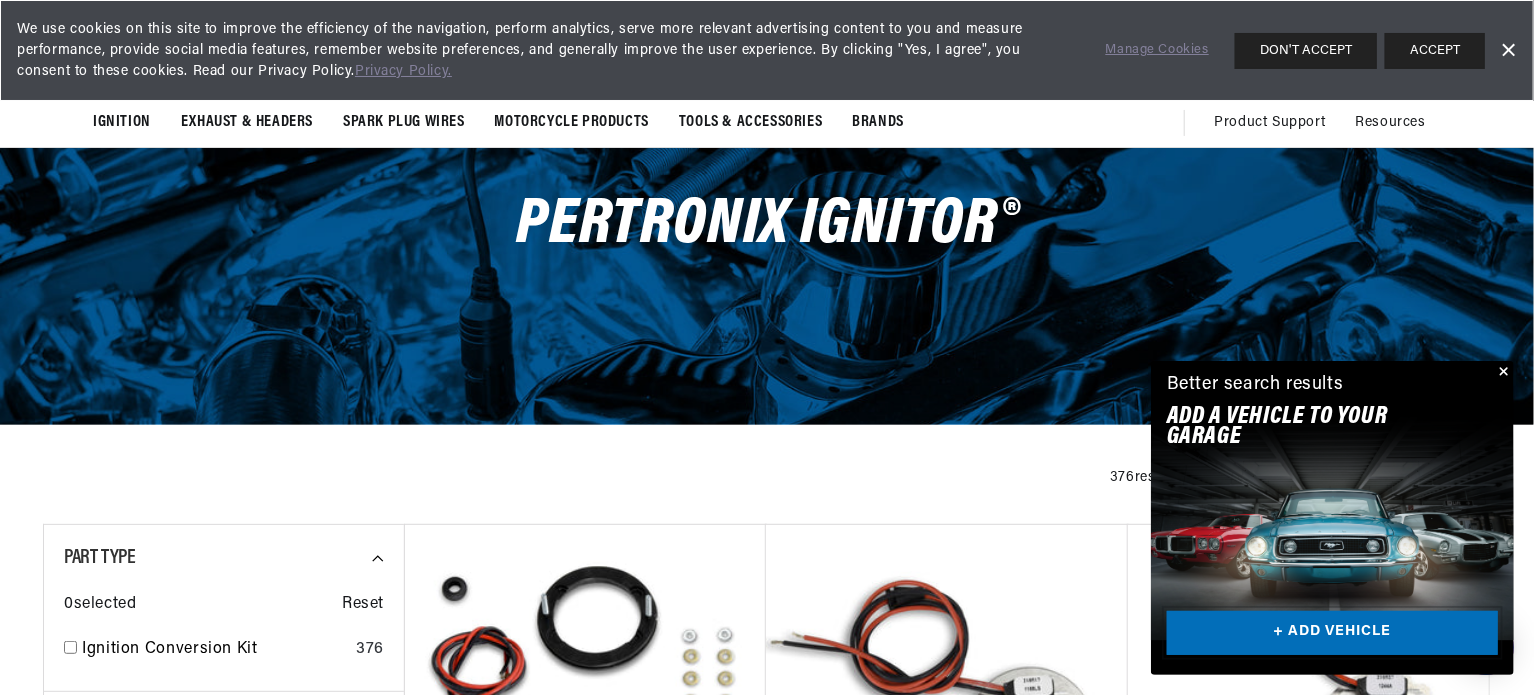 click on "+ ADD VEHICLE" at bounding box center (1332, 633) 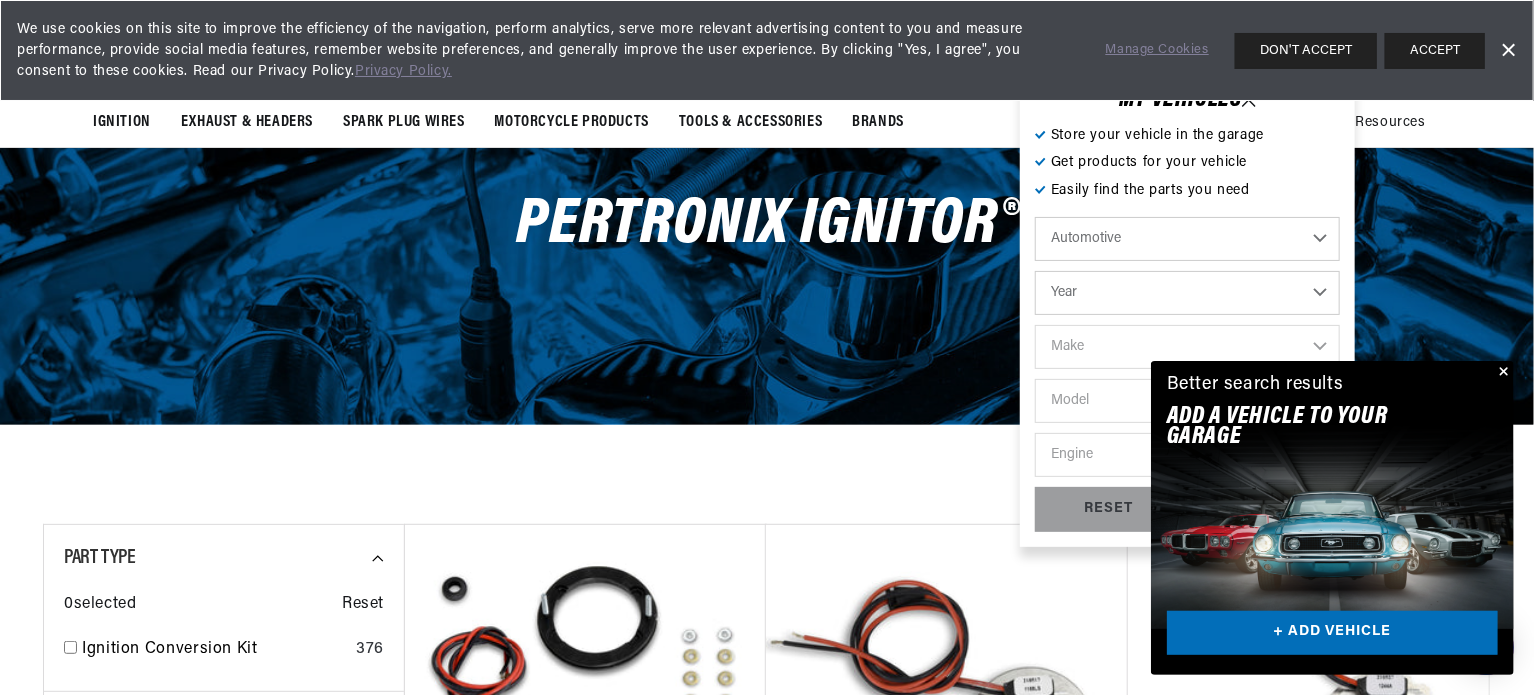 click on "Store your vehicle in the garage
Get products for your vehicle
Easily find the parts you need
Automotive
Agricultural
Industrial
Marine
Motorcycle
Year
[DATE]
2021
2020
2019
2018
2017
2016
2015
2014
2013
2012
2011
2010
2009
2008
2007
2006
2005
2004
2003
2002
2001
2000
1999
1998
1997
1996 1995" at bounding box center [1187, 328] 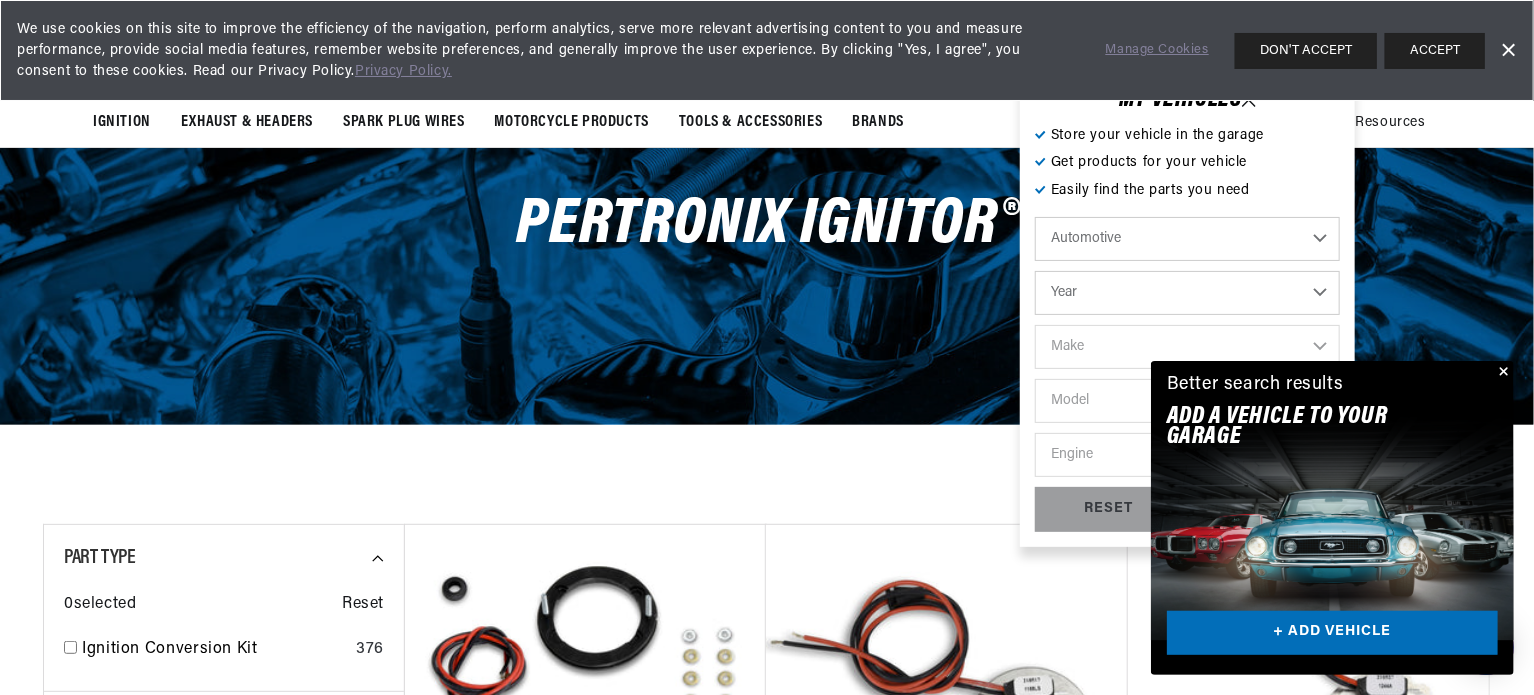 scroll, scrollTop: 0, scrollLeft: 0, axis: both 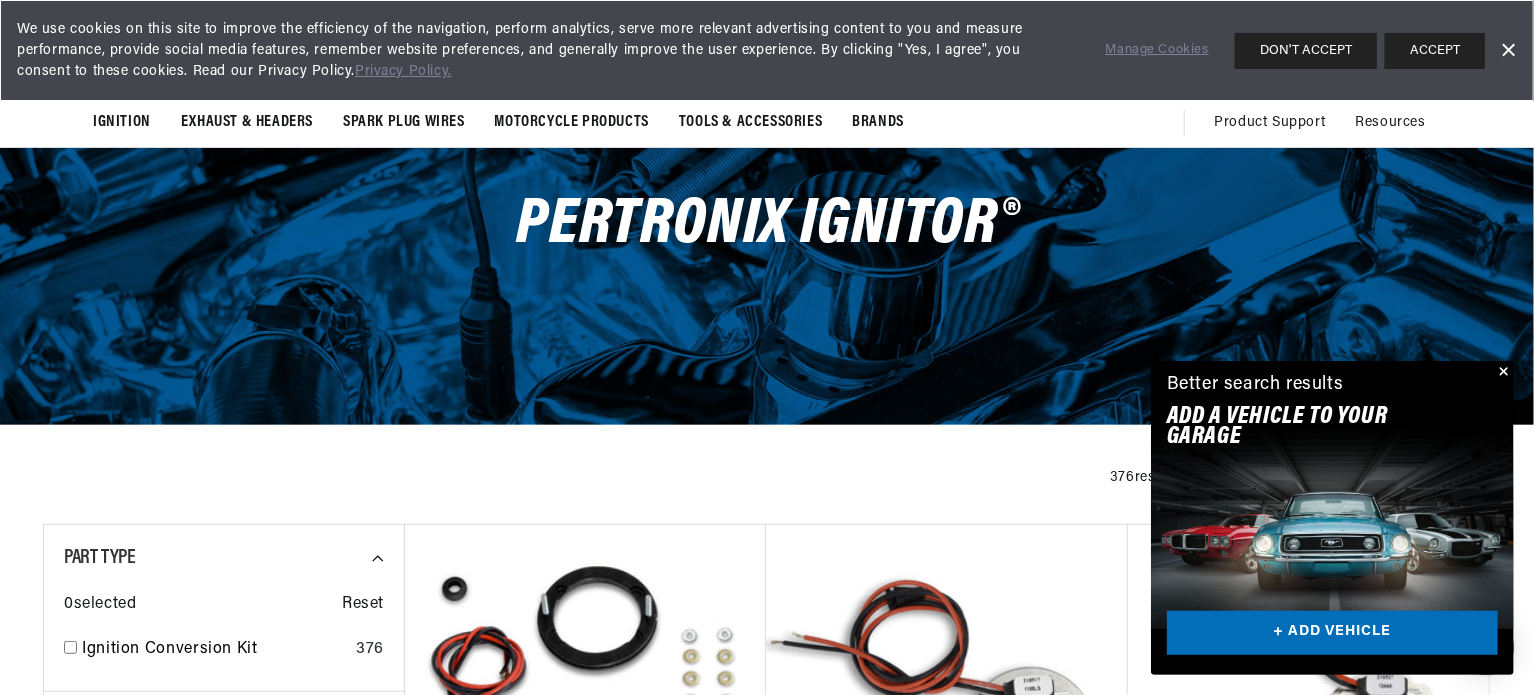 click at bounding box center [1502, 373] 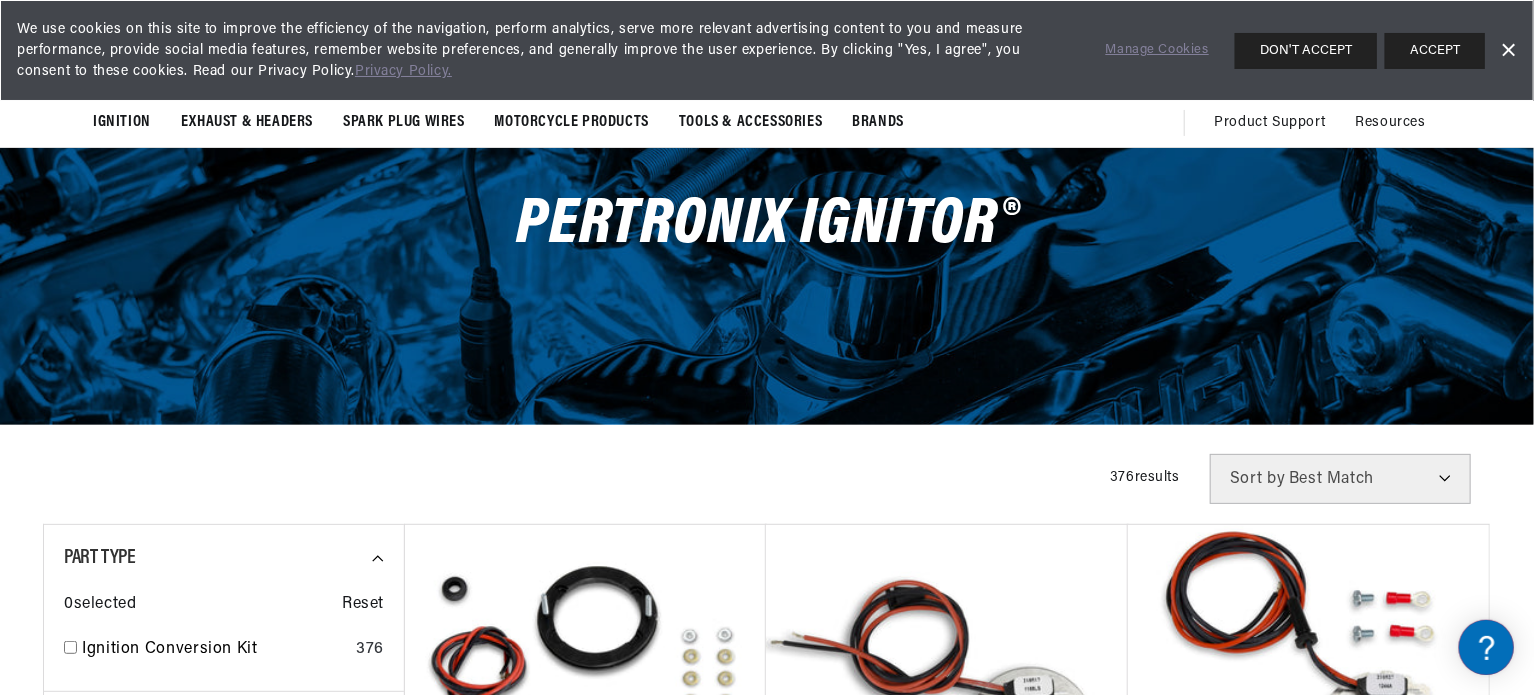 scroll, scrollTop: 0, scrollLeft: 1309, axis: horizontal 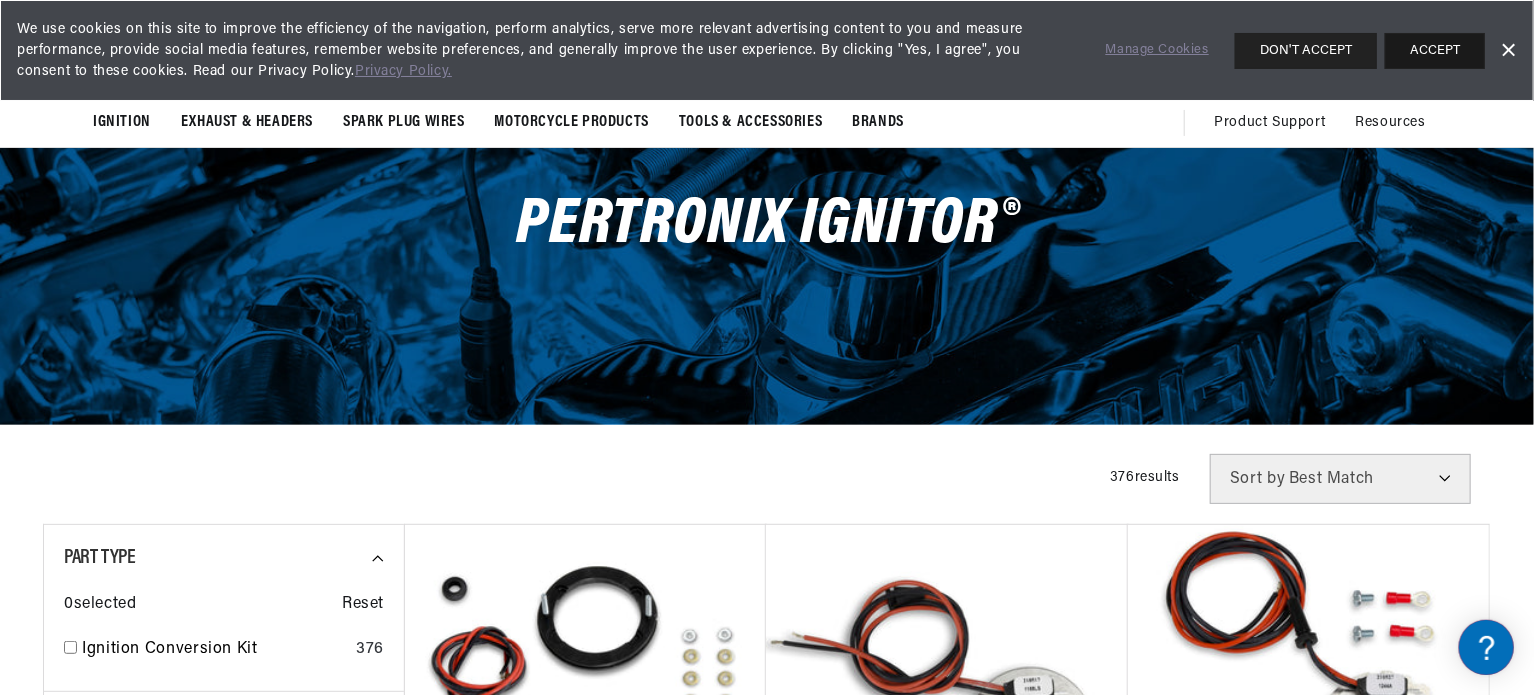 click on "ACCEPT" at bounding box center [1435, 51] 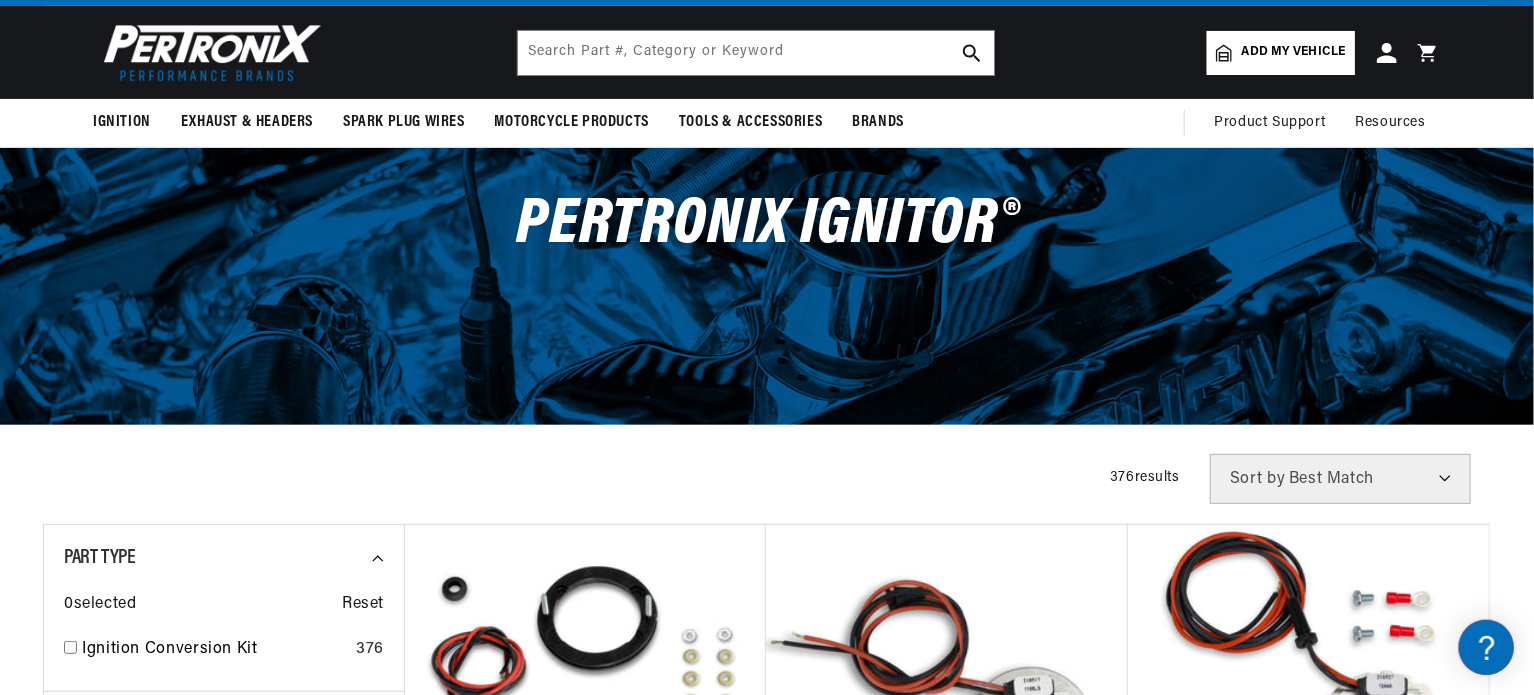 click on "Add my vehicle" at bounding box center [1294, 52] 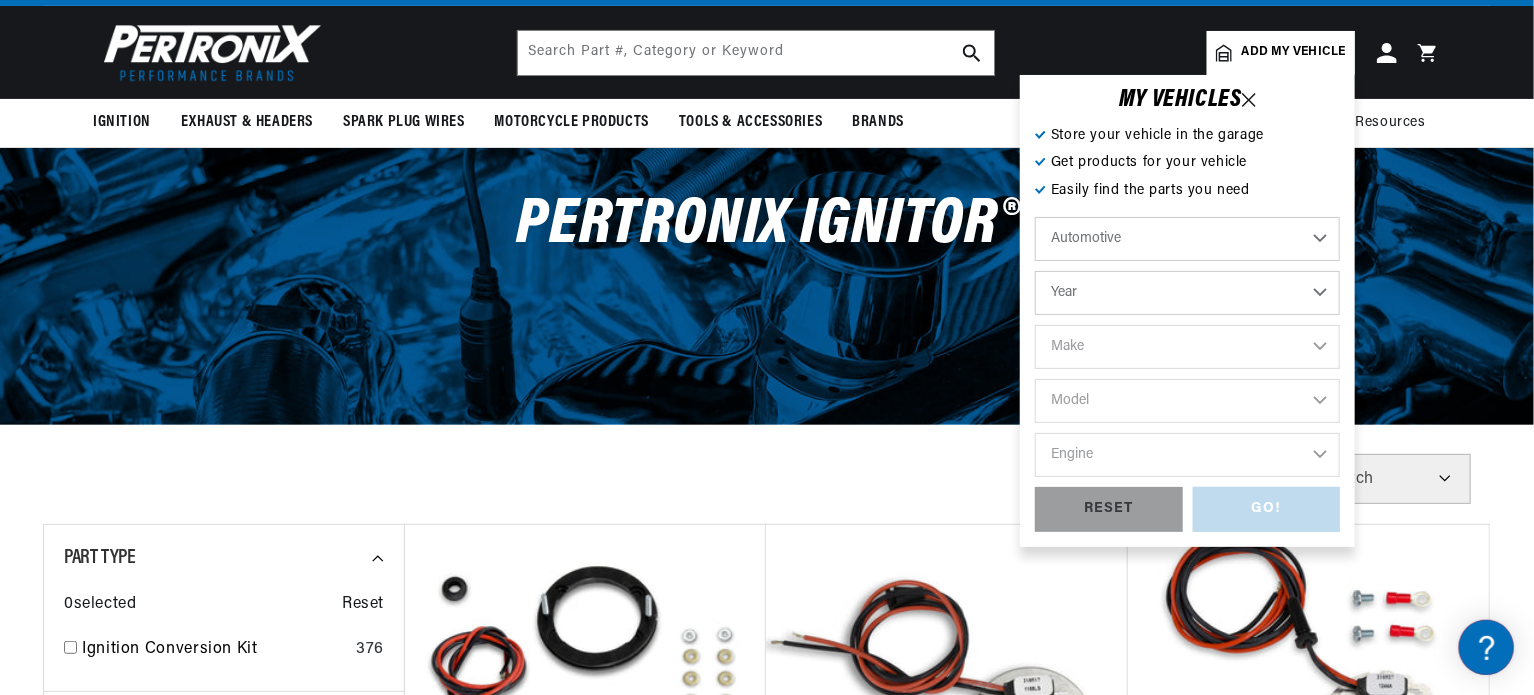scroll, scrollTop: 0, scrollLeft: 2618, axis: horizontal 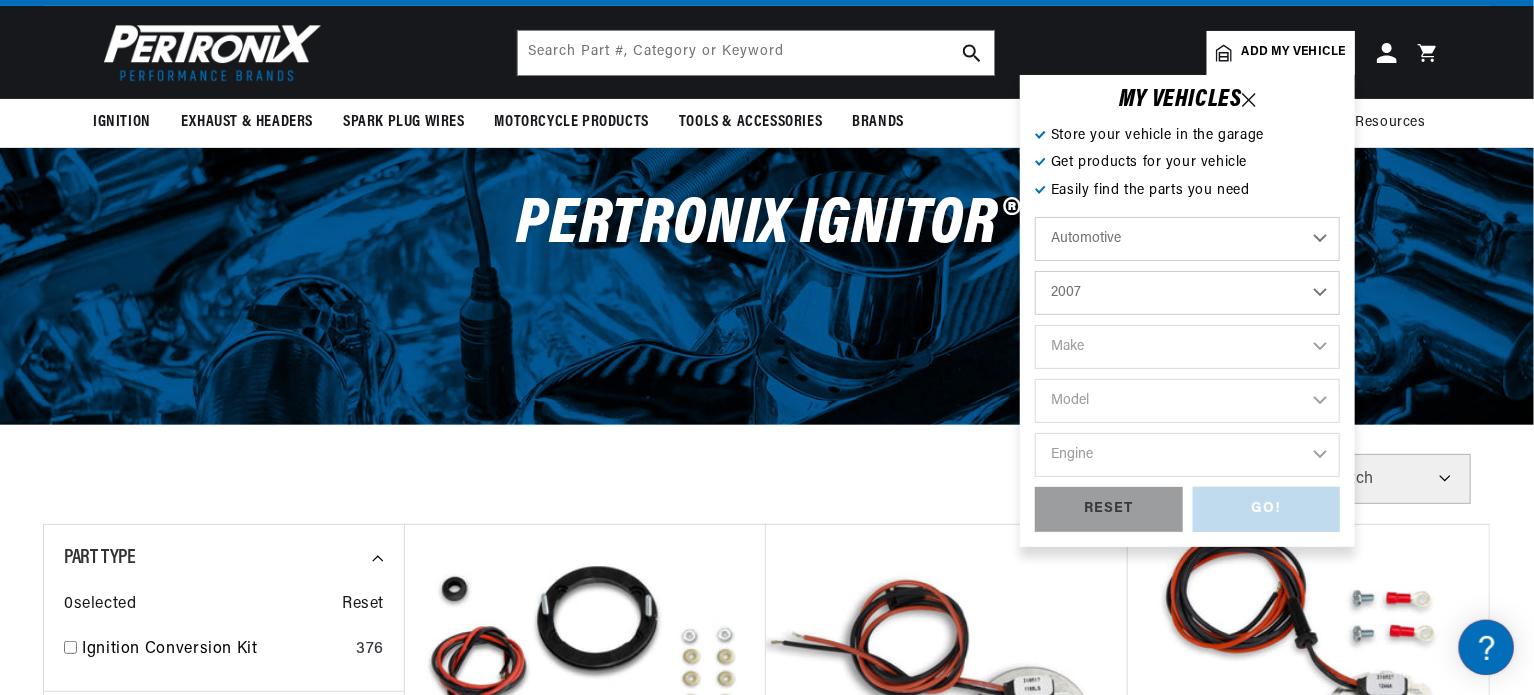 click on "Year
[DATE]
2021
2020
2019
2018
2017
2016
2015
2014
2013
2012
2011
2010
2009
2008
2007
2006
2005
2004
2003
2002
2001
2000
1999
1998
1997
1996
1995
1994
1993
1992
1991
1990
1989
1988
1987
1986 1985" at bounding box center [1187, 293] 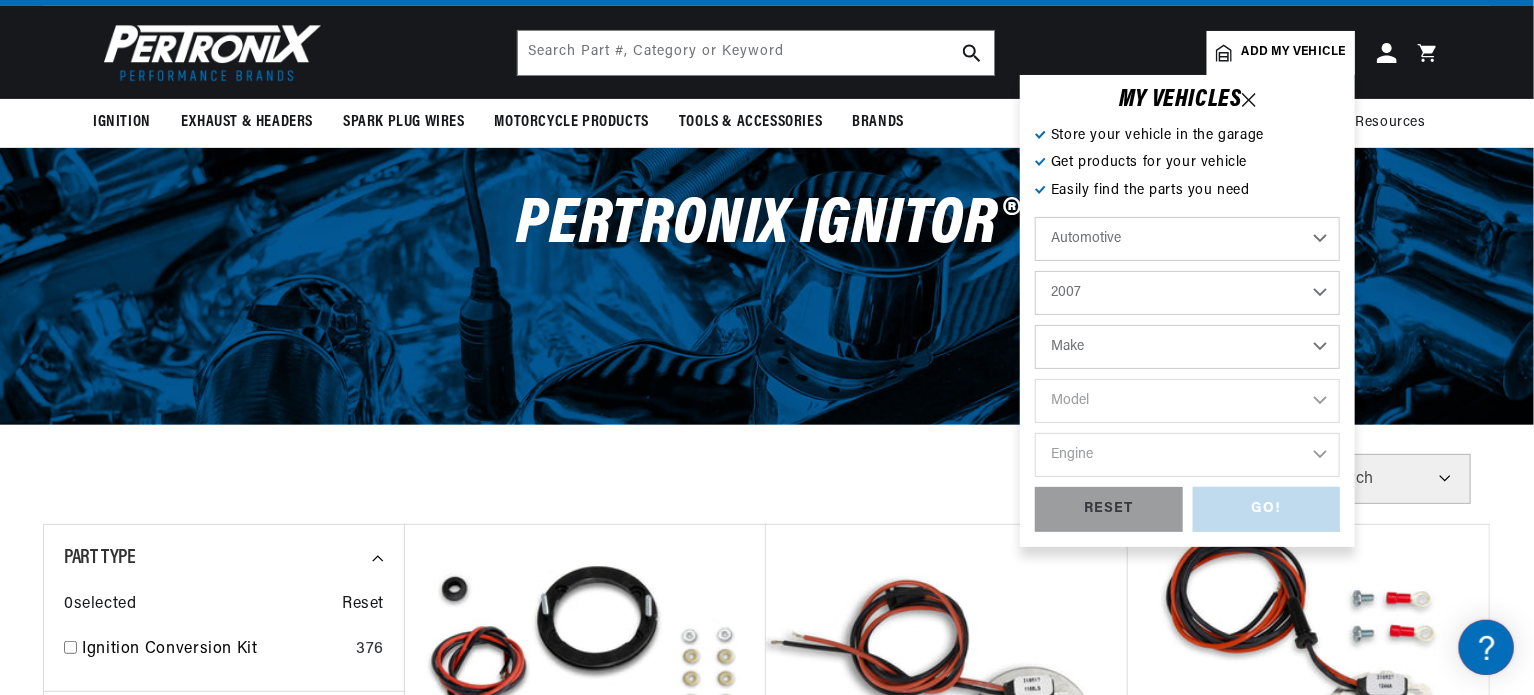 click on "2022
2021
2020
2019
2018
2017
2016
2015
2014
2013
2012
2011
2010
2009
2008
2007
2006
2005
2004
2003
2002
2001
2000
1999
1998
1997
1996
1995
1994
1993
1992
1991
1990
1989
1988
1987
1986
1985 1984" at bounding box center (1187, 293) 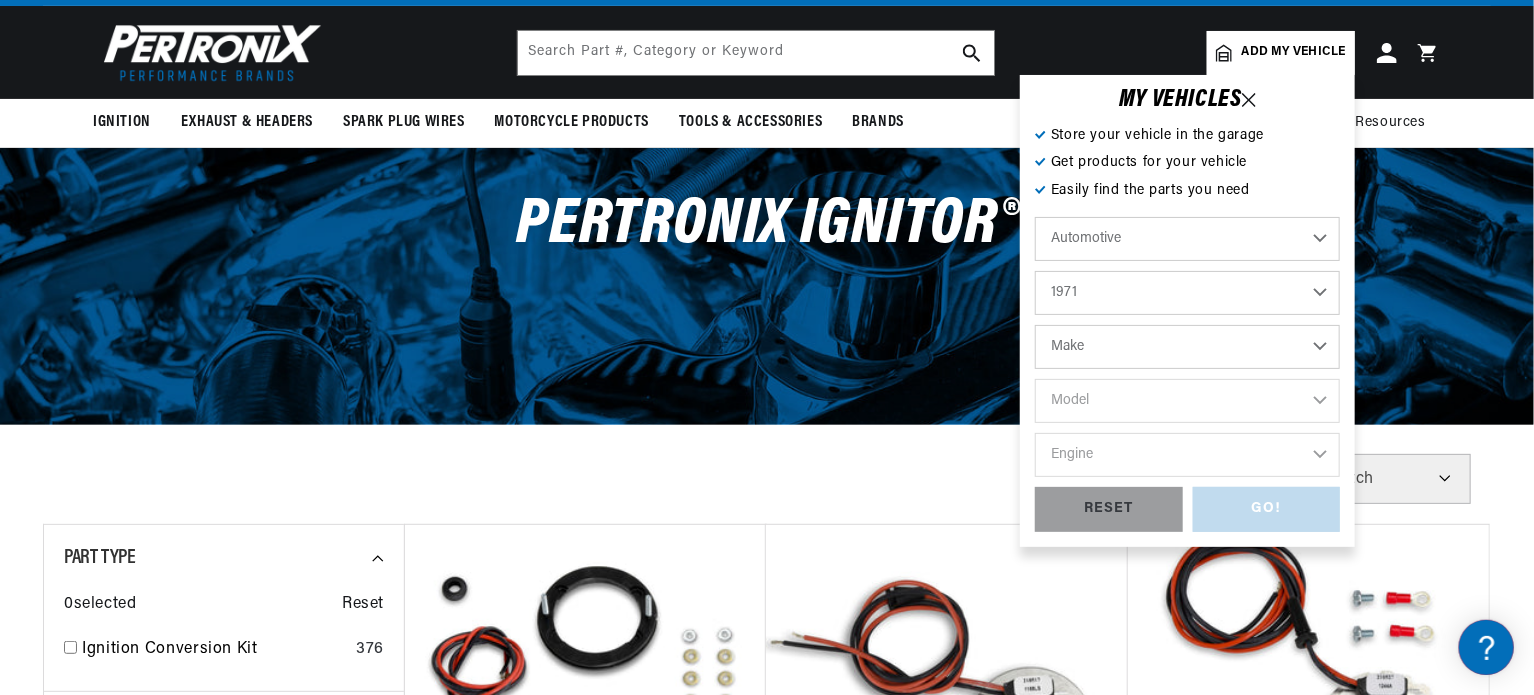 click on "2022
2021
2020
2019
2018
2017
2016
2015
2014
2013
2012
2011
2010
2009
2008
2007
2006
2005
2004
2003
2002
2001
2000
1999
1998
1997
1996
1995
1994
1993
1992
1991
1990
1989
1988
1987
1986
1985 1984" at bounding box center [1187, 293] 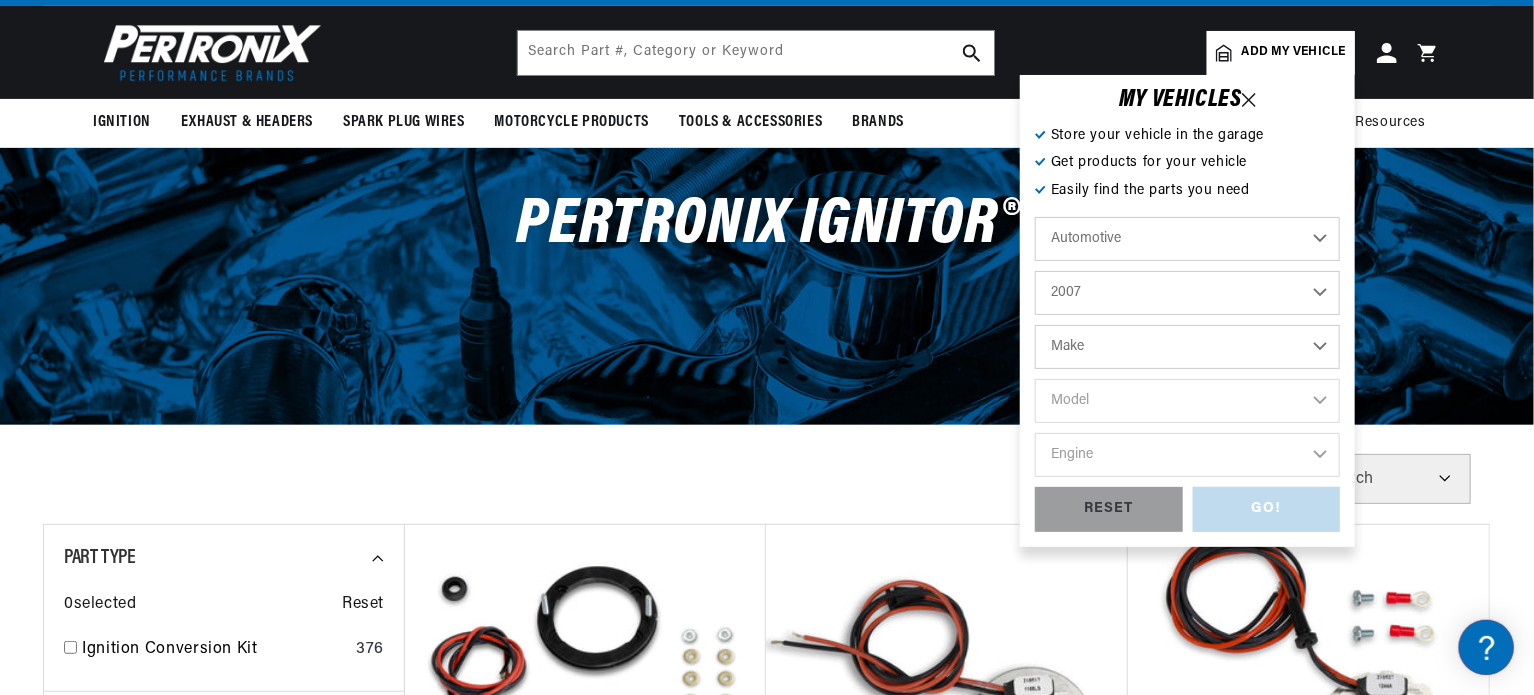 select on "1971" 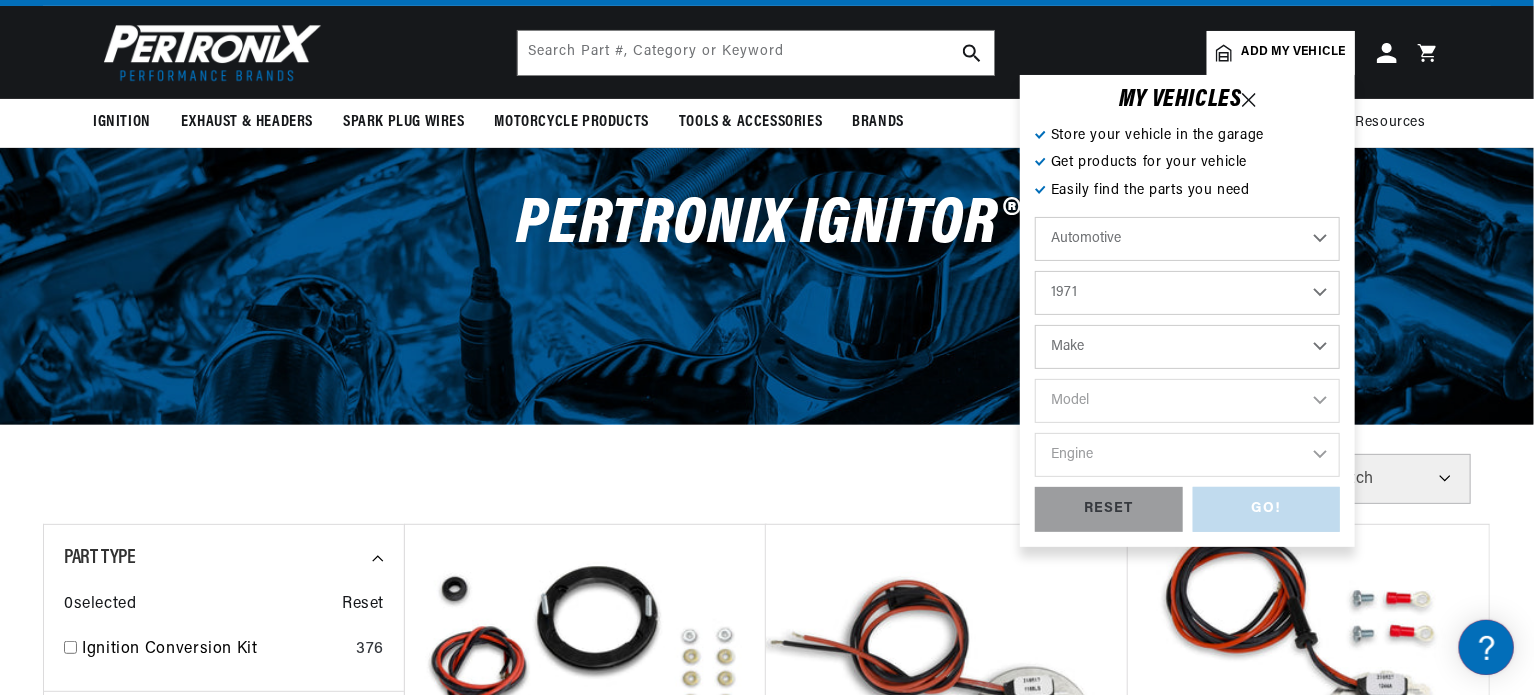scroll, scrollTop: 0, scrollLeft: 1309, axis: horizontal 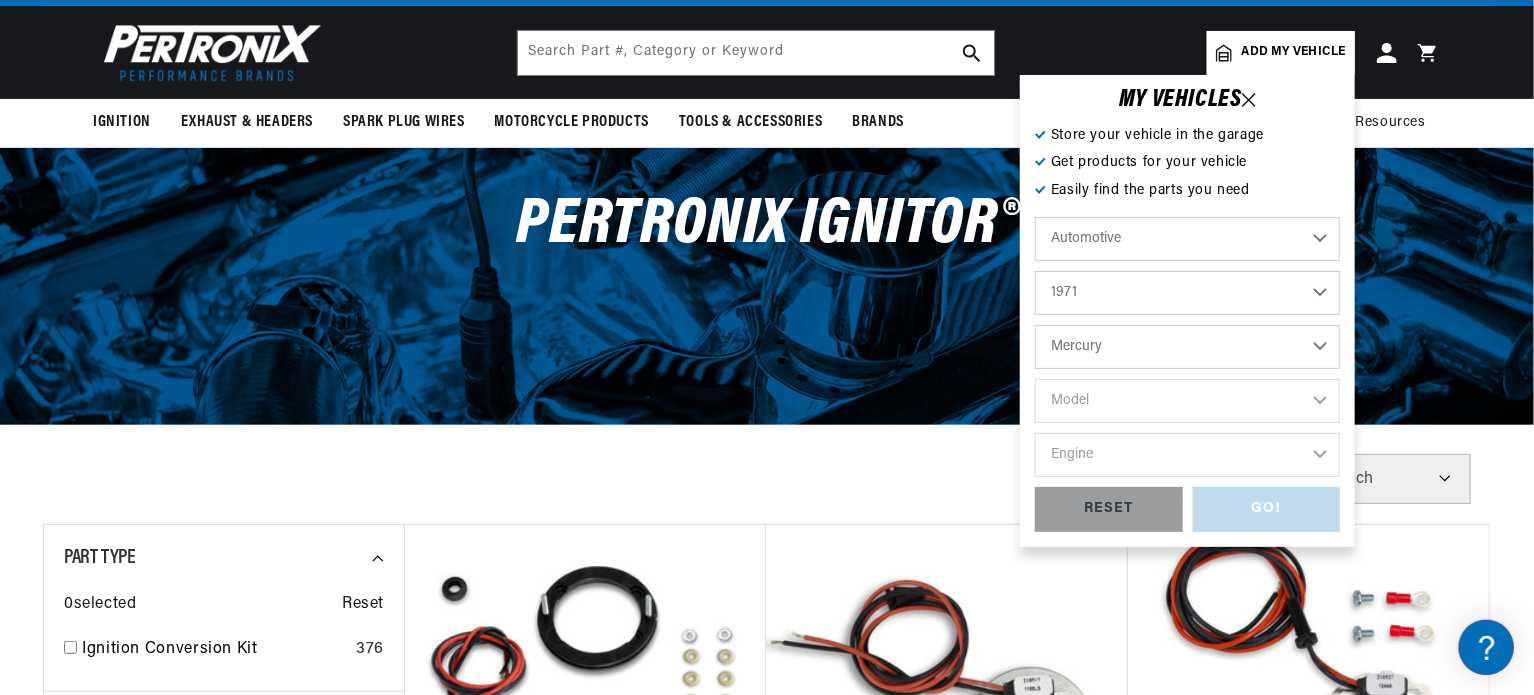 click on "Make
Alfa Romeo
American Motors
Aston [PERSON_NAME]
Audi
[GEOGRAPHIC_DATA]
Avanti
BMW
Buick
Cadillac
Checker
Chevrolet
Chrysler
Citroen
Dodge
Ferrari
Fiat
[PERSON_NAME] ([GEOGRAPHIC_DATA])
GMC
International
Jaguar
Jeep
Lamborghini
[GEOGRAPHIC_DATA]
Lotus
Maserati
Mazda
Mercedes-Benz
Mercury
[PERSON_NAME]
Nissan
Oldsmobile" at bounding box center [1187, 347] 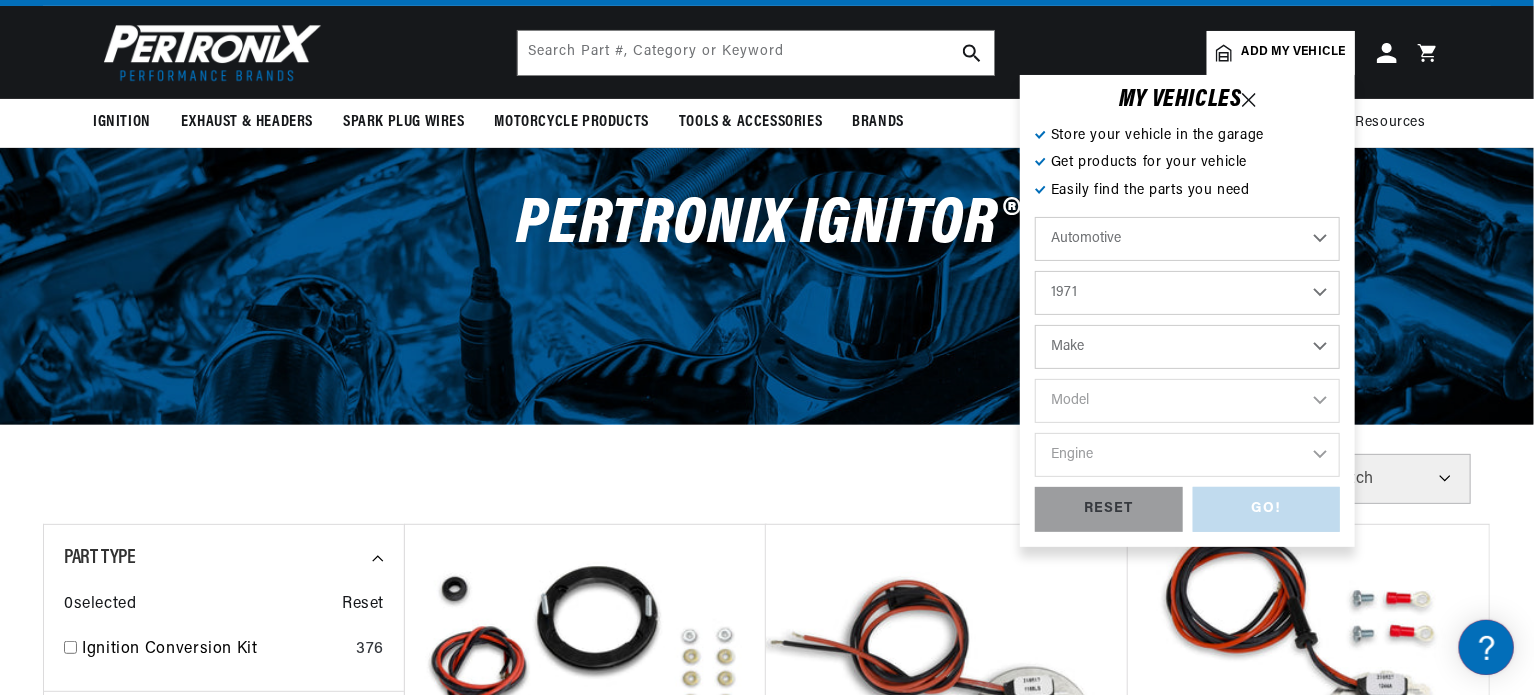 select on "Mercury" 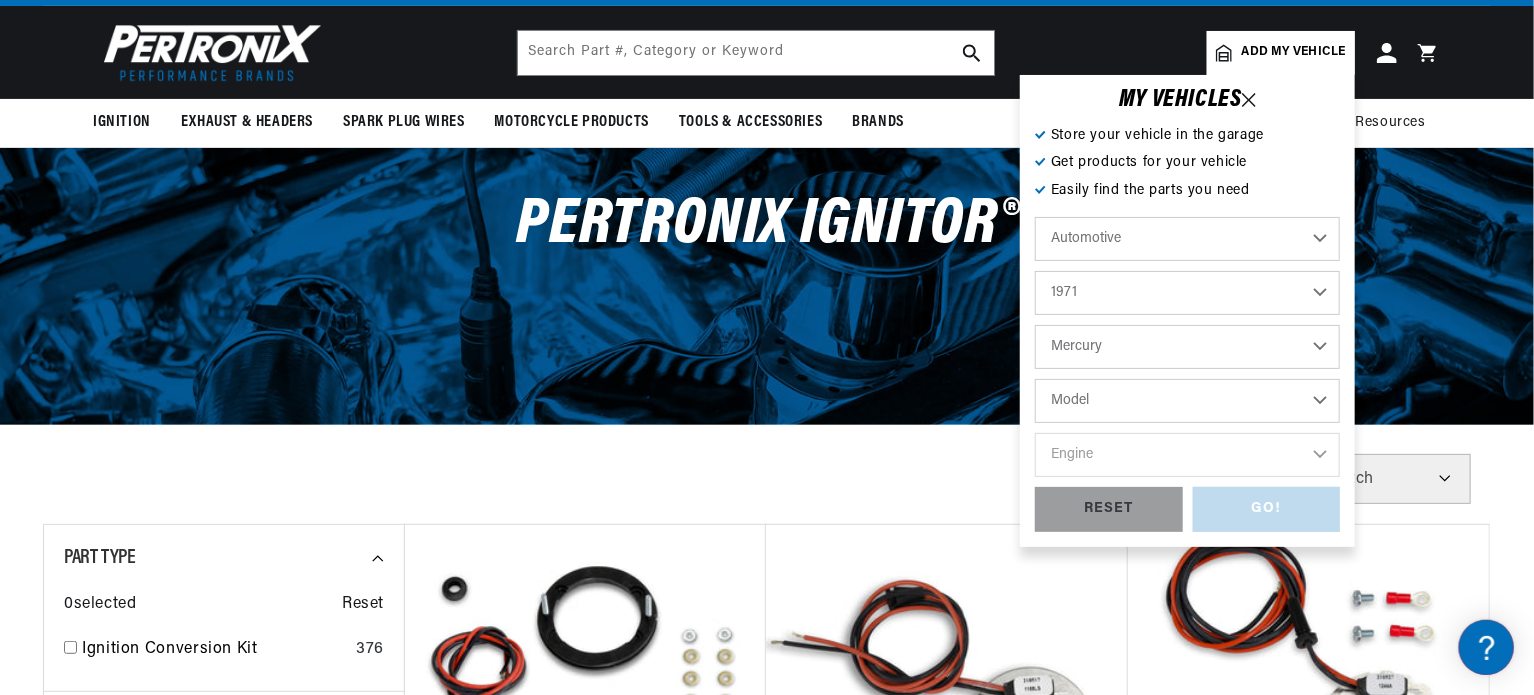 click on "Model
[GEOGRAPHIC_DATA]
[GEOGRAPHIC_DATA]
Comet
Cougar
Cyclone
Marquis
[GEOGRAPHIC_DATA]
[GEOGRAPHIC_DATA]" at bounding box center [1187, 401] 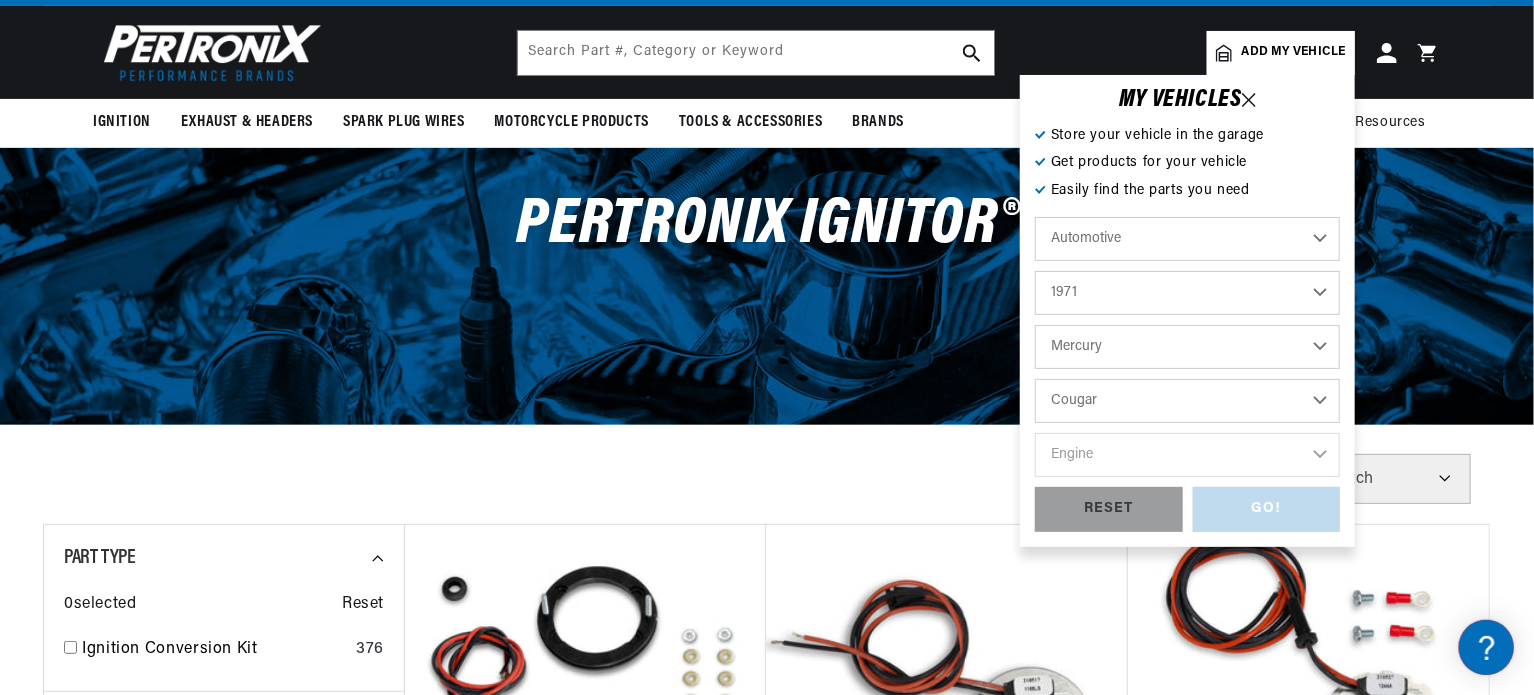 click on "Model
[GEOGRAPHIC_DATA]
[GEOGRAPHIC_DATA]
Comet
Cougar
Cyclone
Marquis
[GEOGRAPHIC_DATA]
[GEOGRAPHIC_DATA]" at bounding box center (1187, 401) 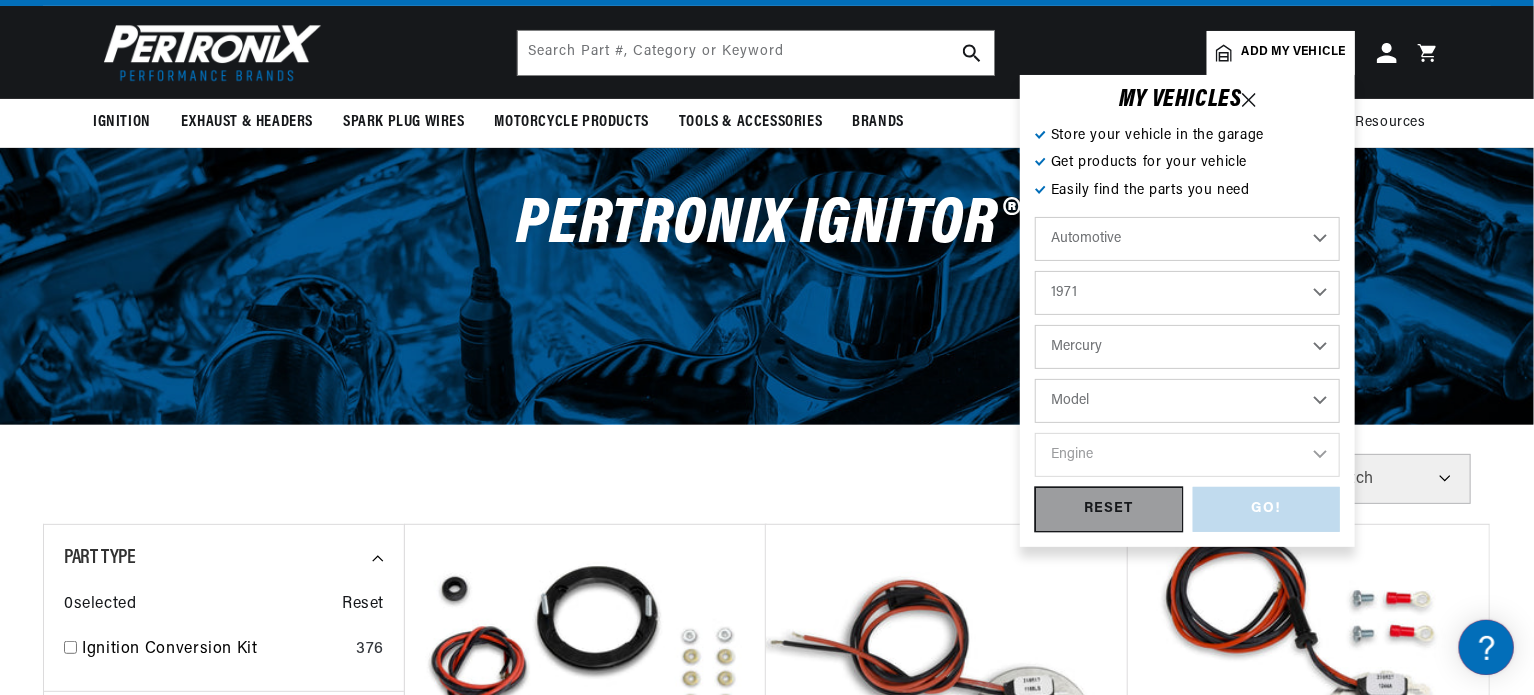select on "Cougar" 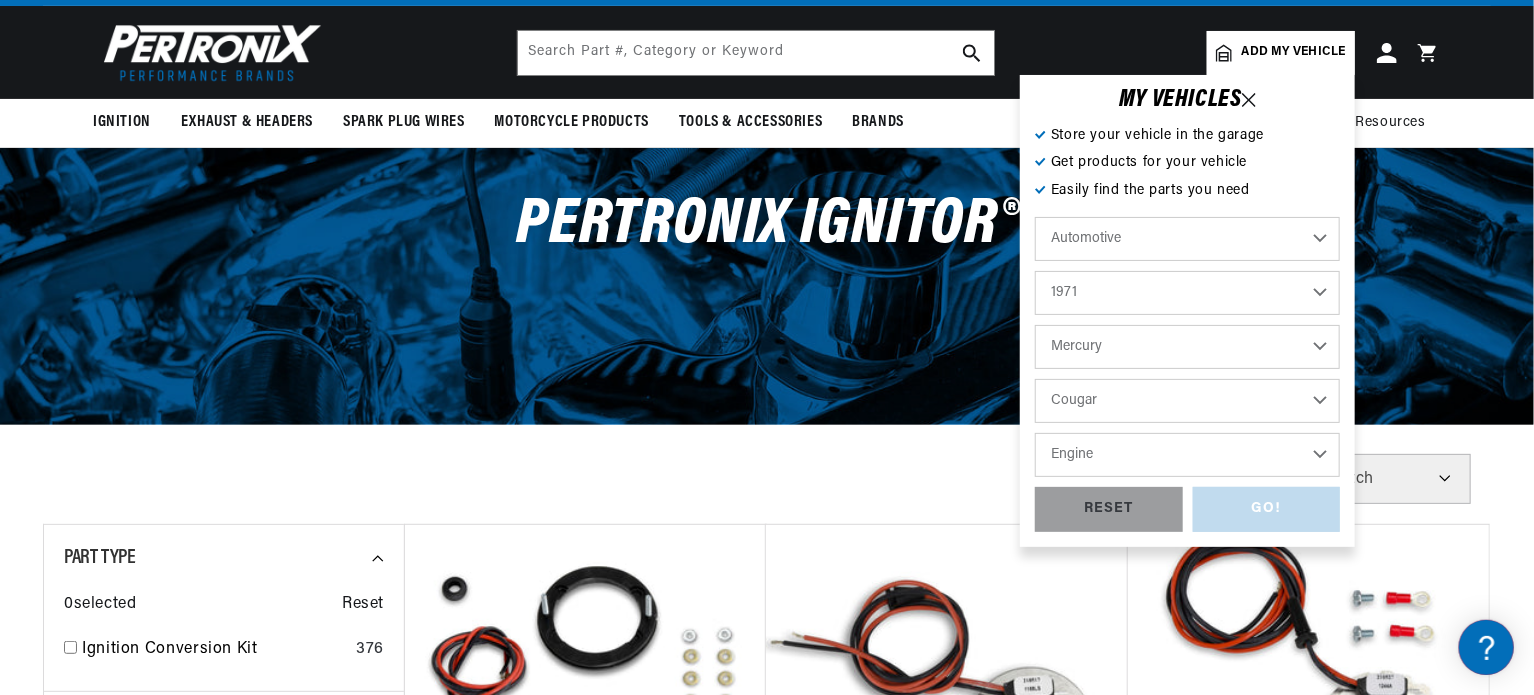click on "Engine
4.7L
7.5L
302cid / 5.0L
351cid / 5.8L
351W
390cid / 6.4L
400cid / 6.6L
429cid / 7.0L" at bounding box center (1187, 455) 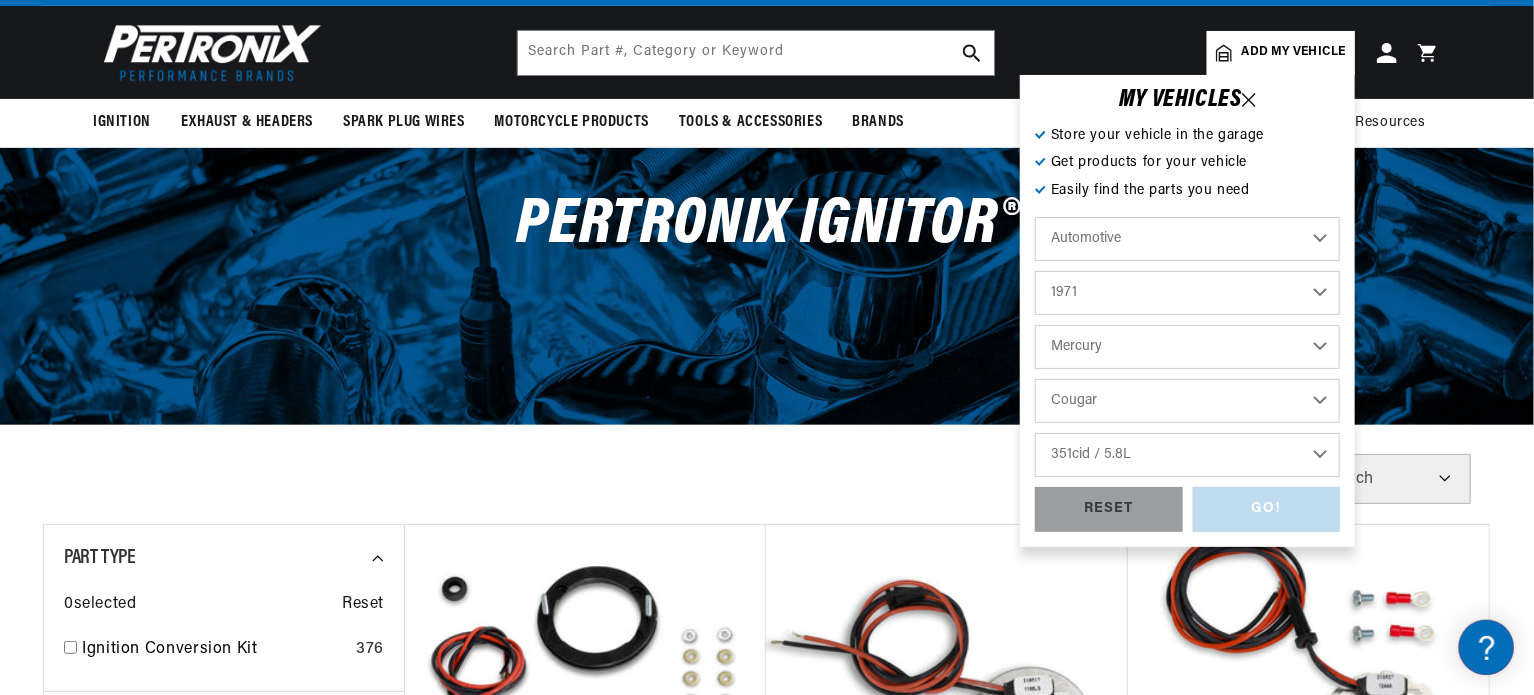 click on "Engine
4.7L
7.5L
302cid / 5.0L
351cid / 5.8L
351W
390cid / 6.4L
400cid / 6.6L
429cid / 7.0L" at bounding box center (1187, 455) 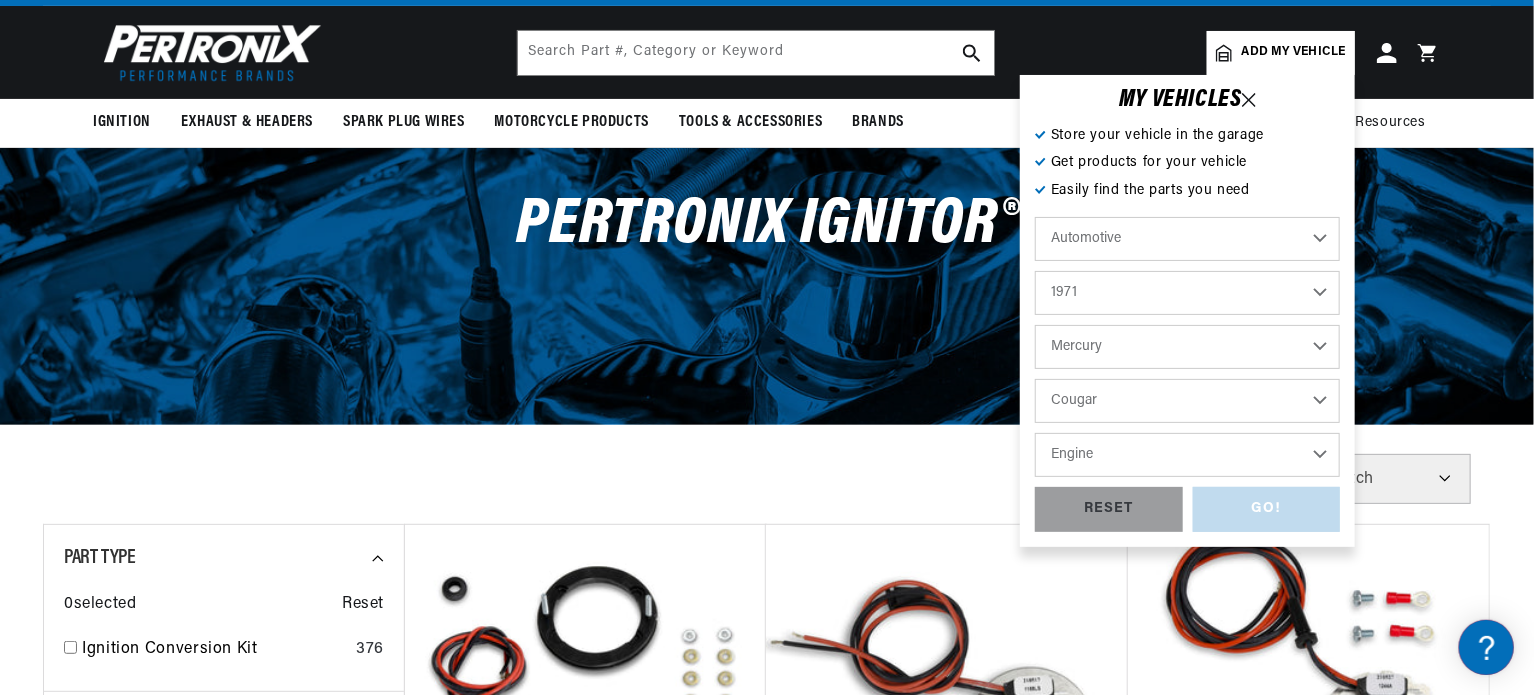 select on "351cid-5.8L" 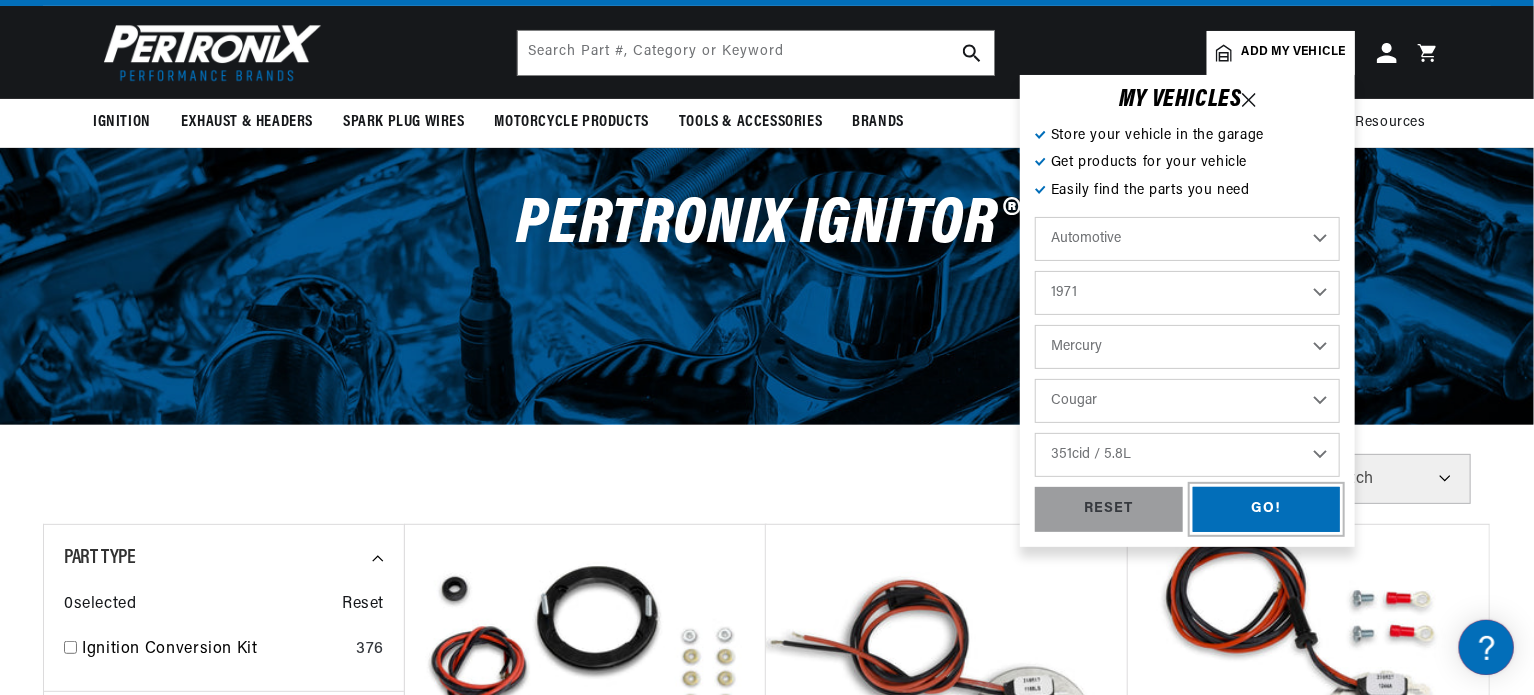 click on "GO!" at bounding box center [1267, 509] 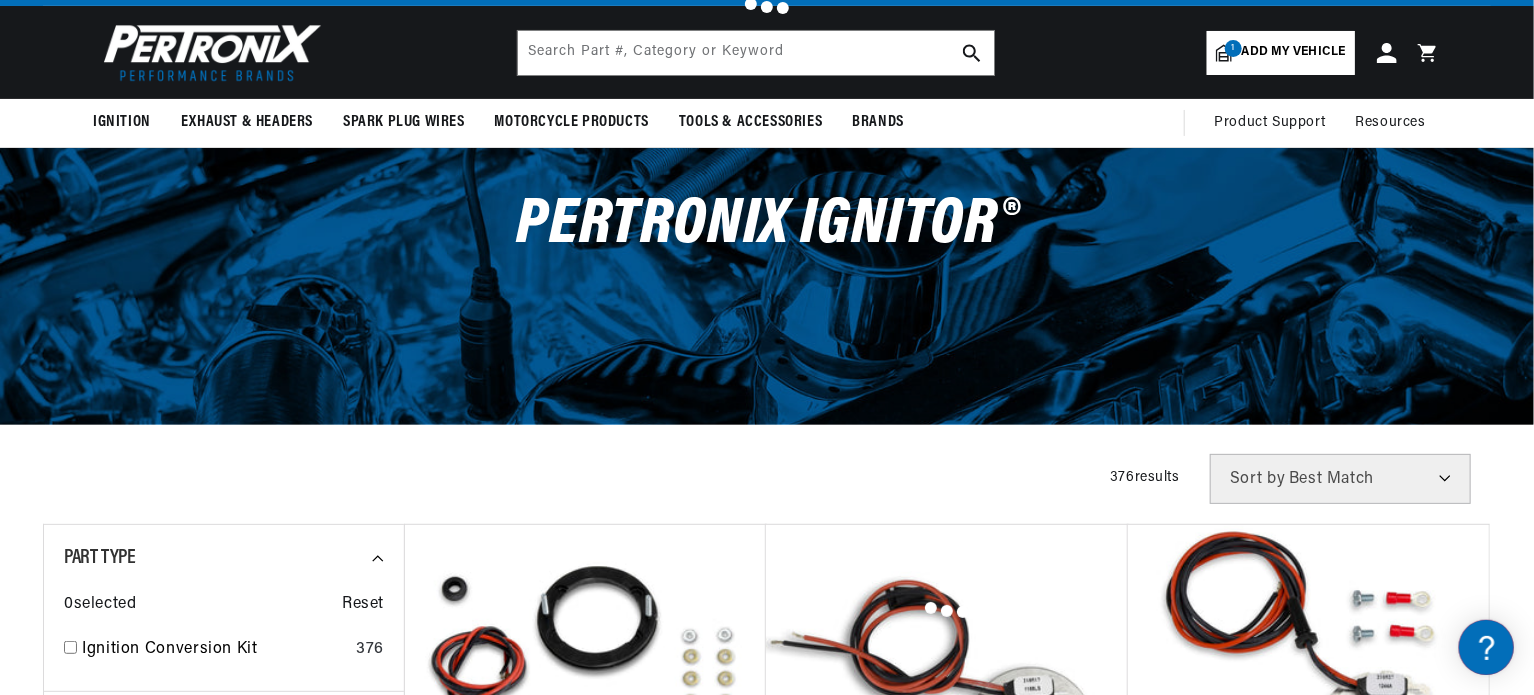 scroll, scrollTop: 0, scrollLeft: 0, axis: both 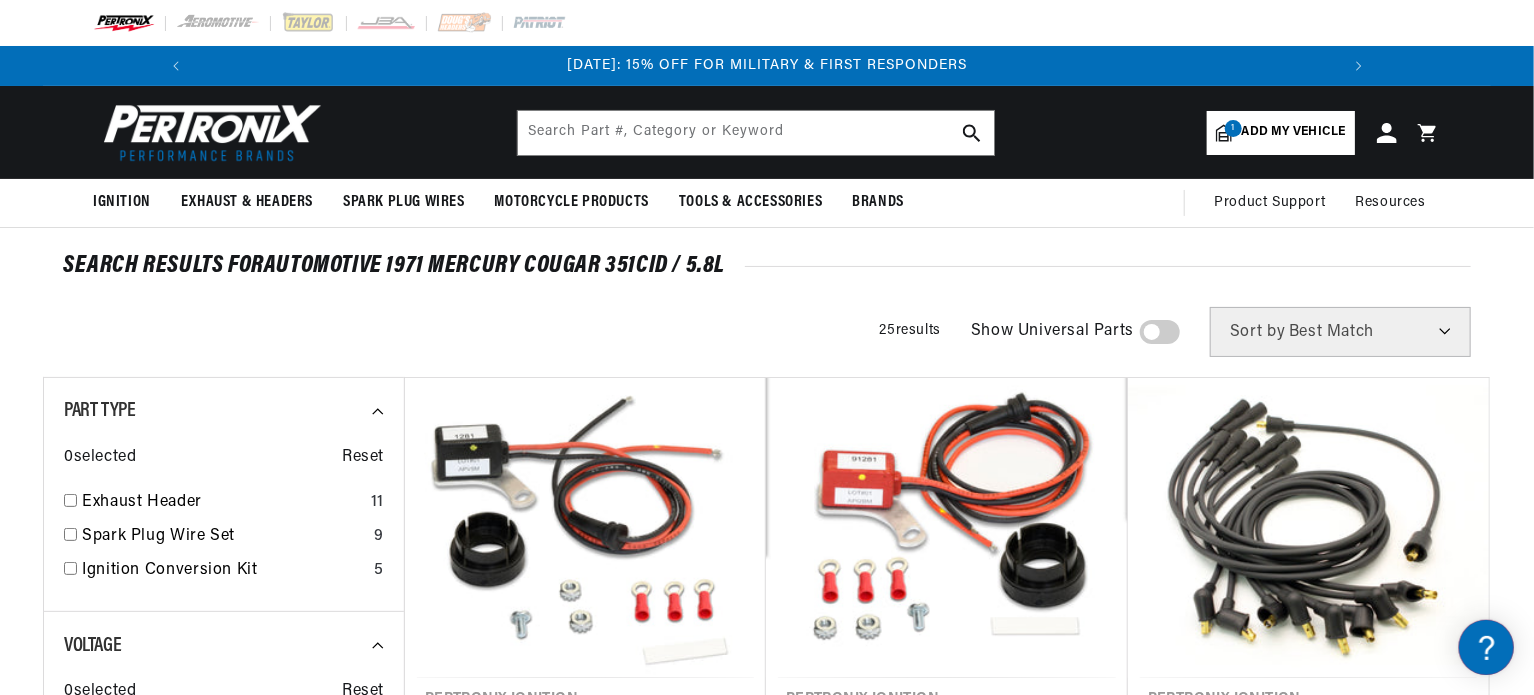click on "SEARCH RESULTS FOR  Automotive 1971 Mercury Cougar 351cid / 5.8L
Filters
25  results
Show Universal Parts
Sort by
Best Match Featured Name, A-Z Name, Z-A Price, Low to High Price, High to Low
Part Type 0  selected
Reset
Exhaust Header 11 Spark Plug Wire Set 9 Ignition Conversion Kit 5 Voltage 0  selected
Reset
12 5 Exhaust Material 0  selected
Reset
409 Stainless Steel 5 Steel 6 Header Design 0  selected
Reset
Full-Length 3 Long Tube 3 Shorty 5 Exhaust Finish 0  selected
Reset
Hi-Temp Black Coating 2 Metallic Ceramic Coated 5 Titanium Ceramic Coated 1 Uncoated 3 Tube Diameter 0  selected
Reset
1.625 Inches 8 1.75 Inches 3 Collector Diameter 0  selected
Reset
2.5 Inches 8 3 Inches 3 Resistance 0  selected
Reset
350 ohm/ft 4 40 ohm/ft 2 500 ohm/ft 1 5000 ohm/ft 1 Brand 0 6 3 3" at bounding box center [767, 1869] 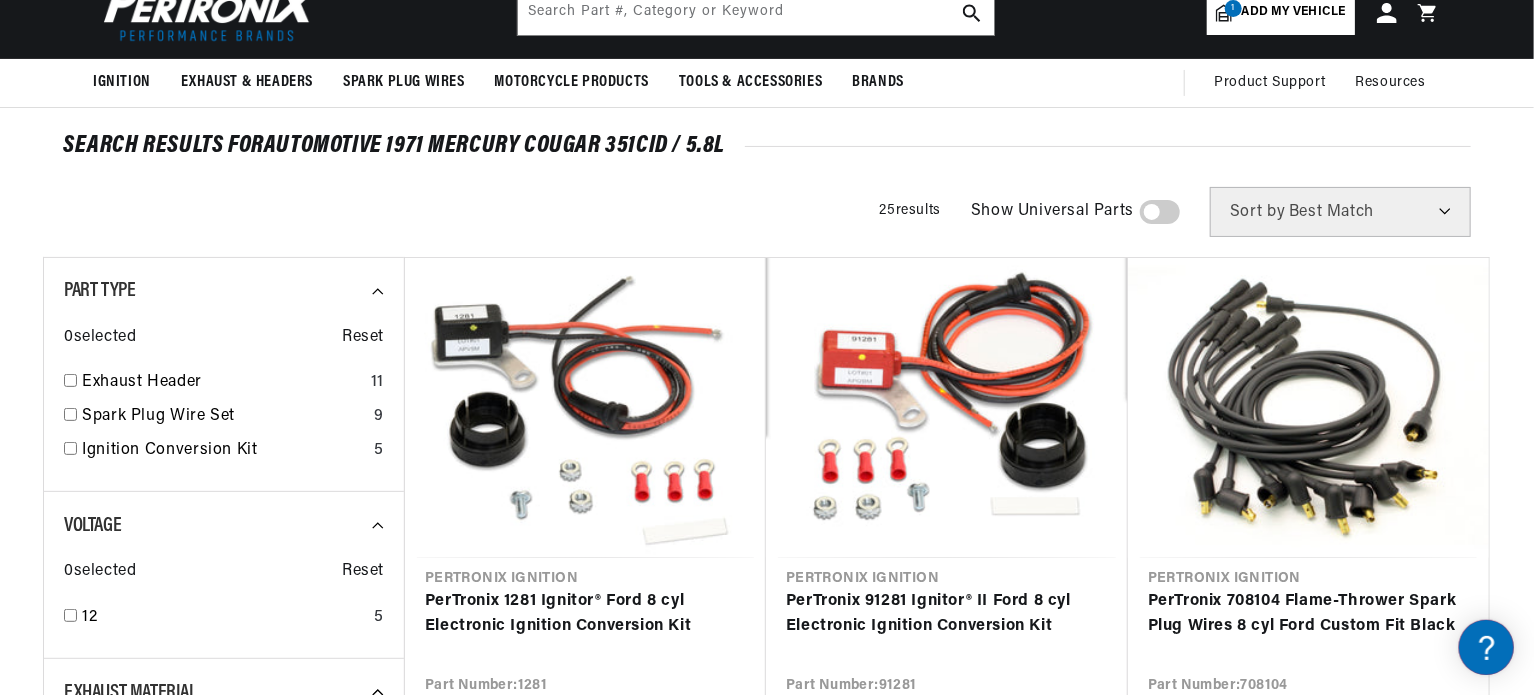 scroll, scrollTop: 160, scrollLeft: 0, axis: vertical 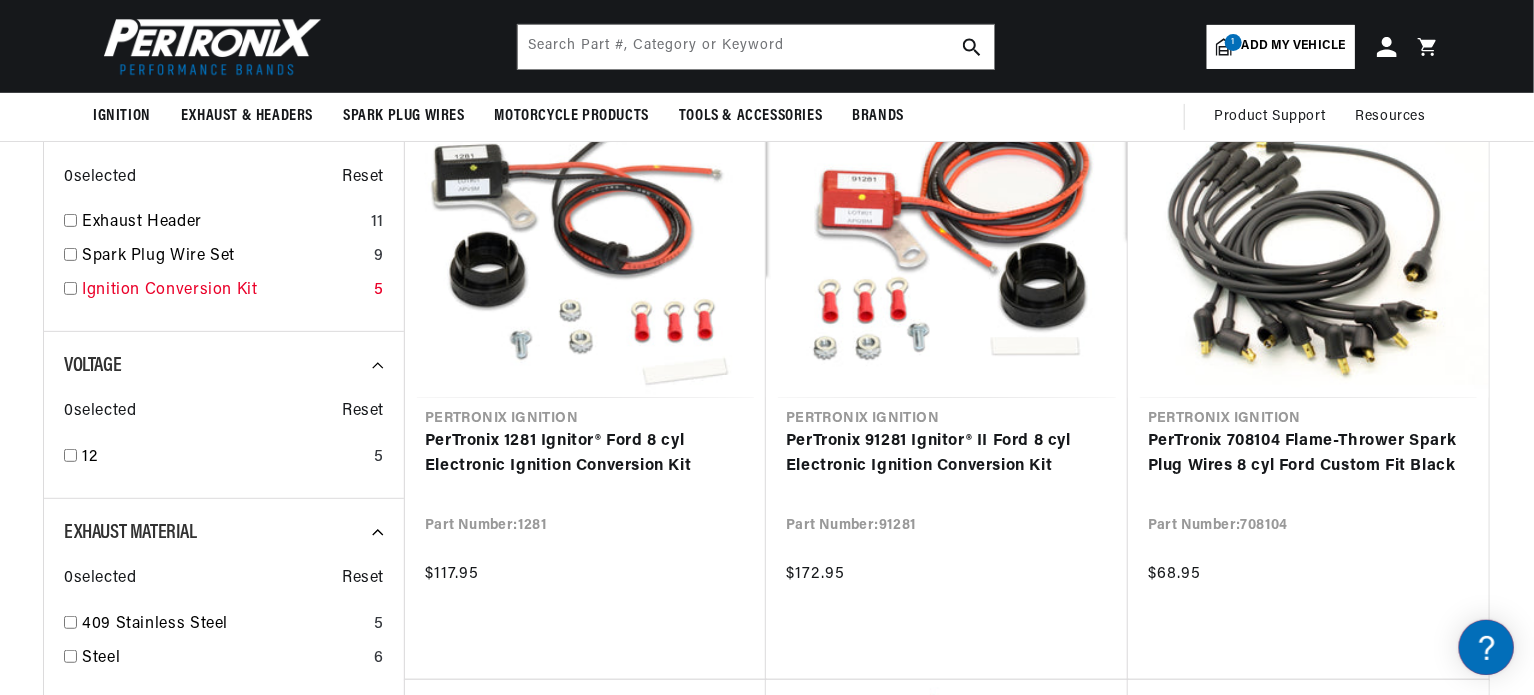 click at bounding box center (70, 288) 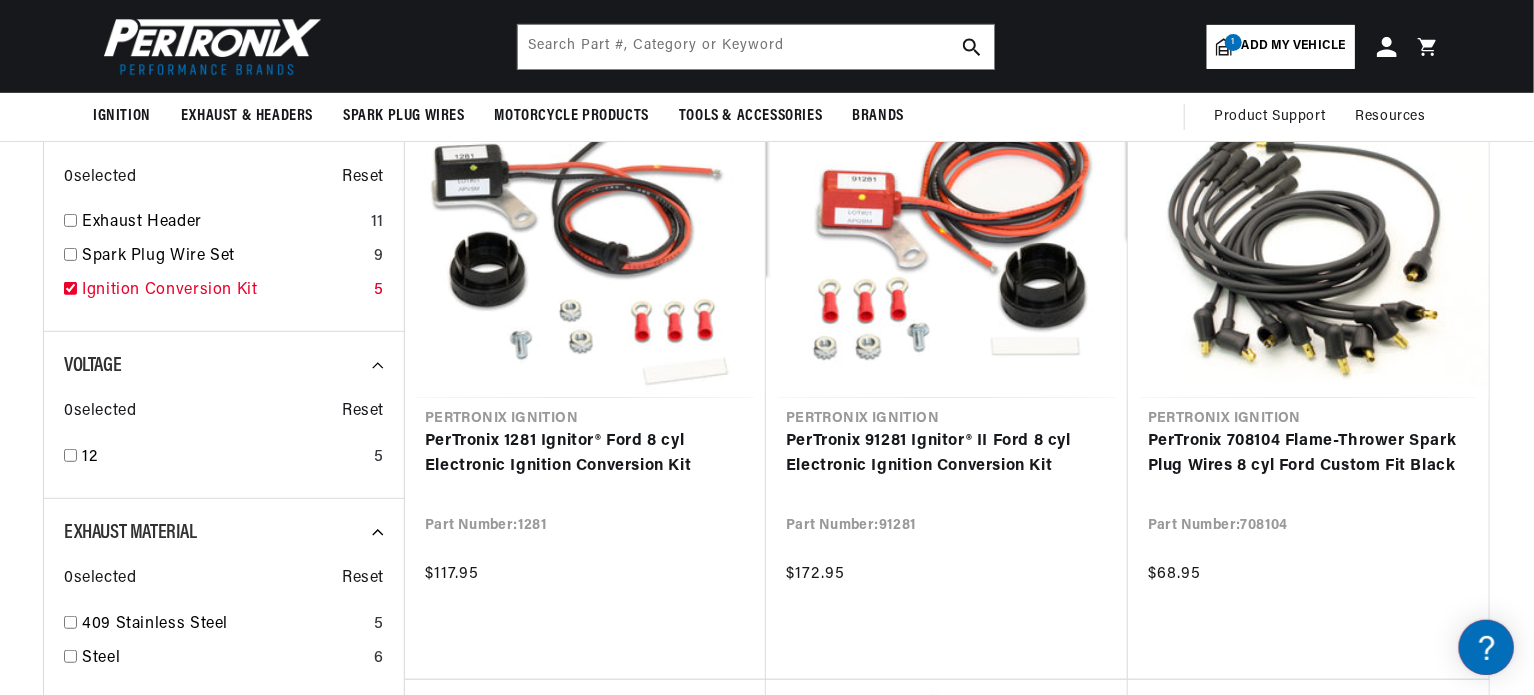 checkbox on "true" 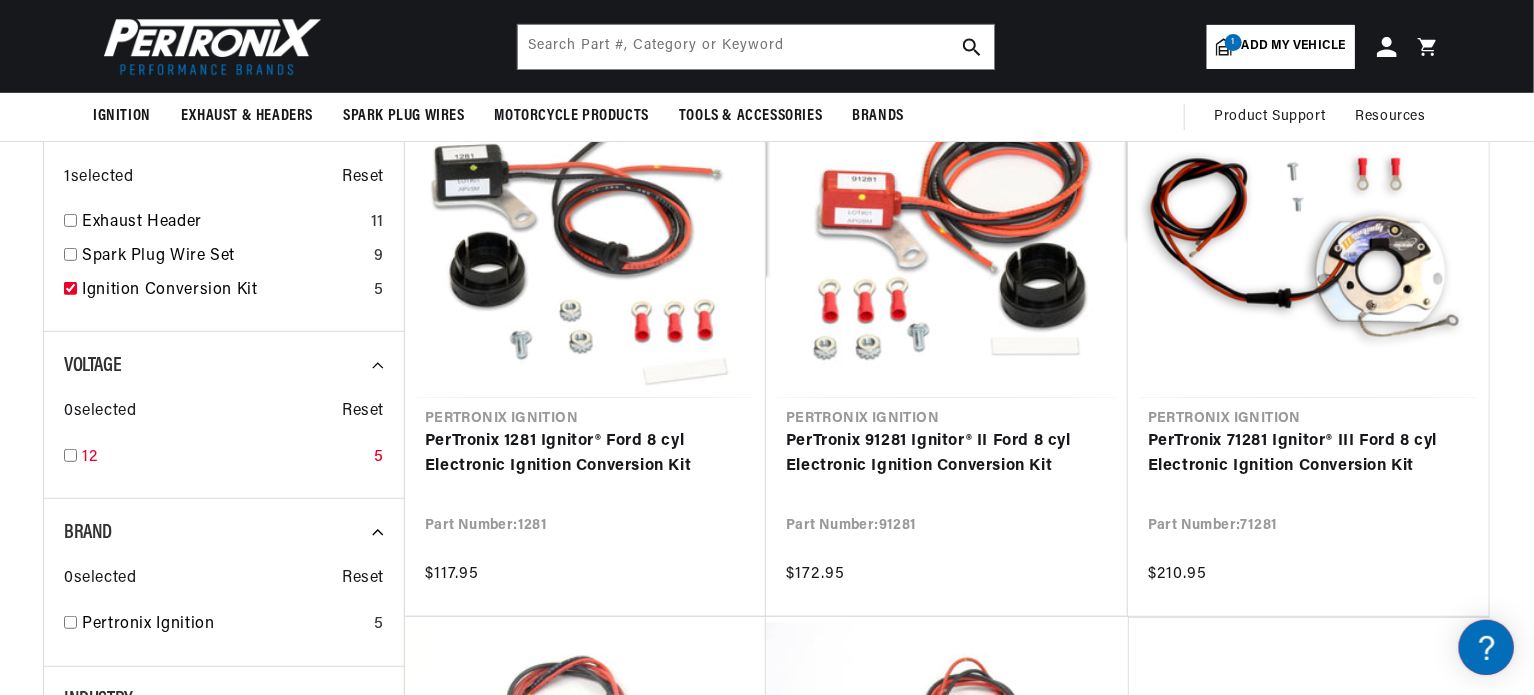 click at bounding box center [70, 455] 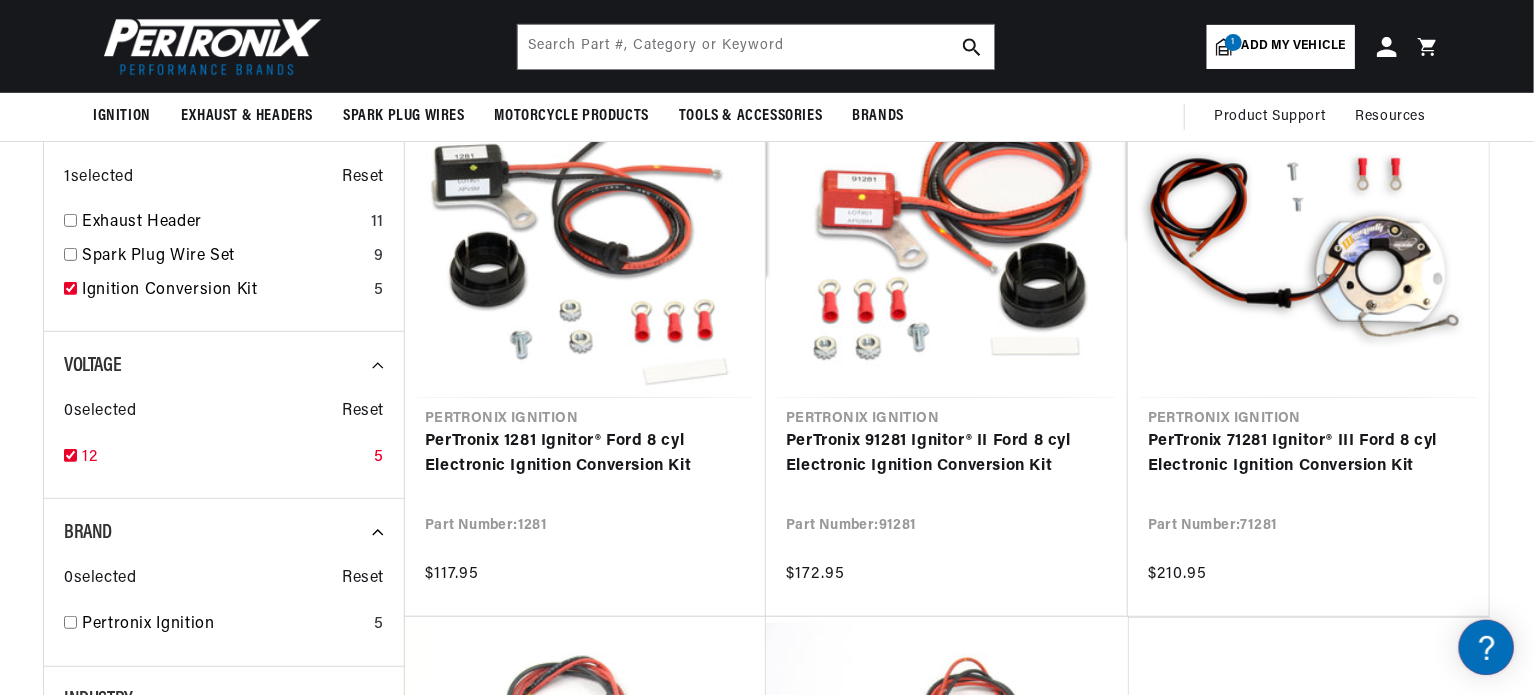 checkbox on "true" 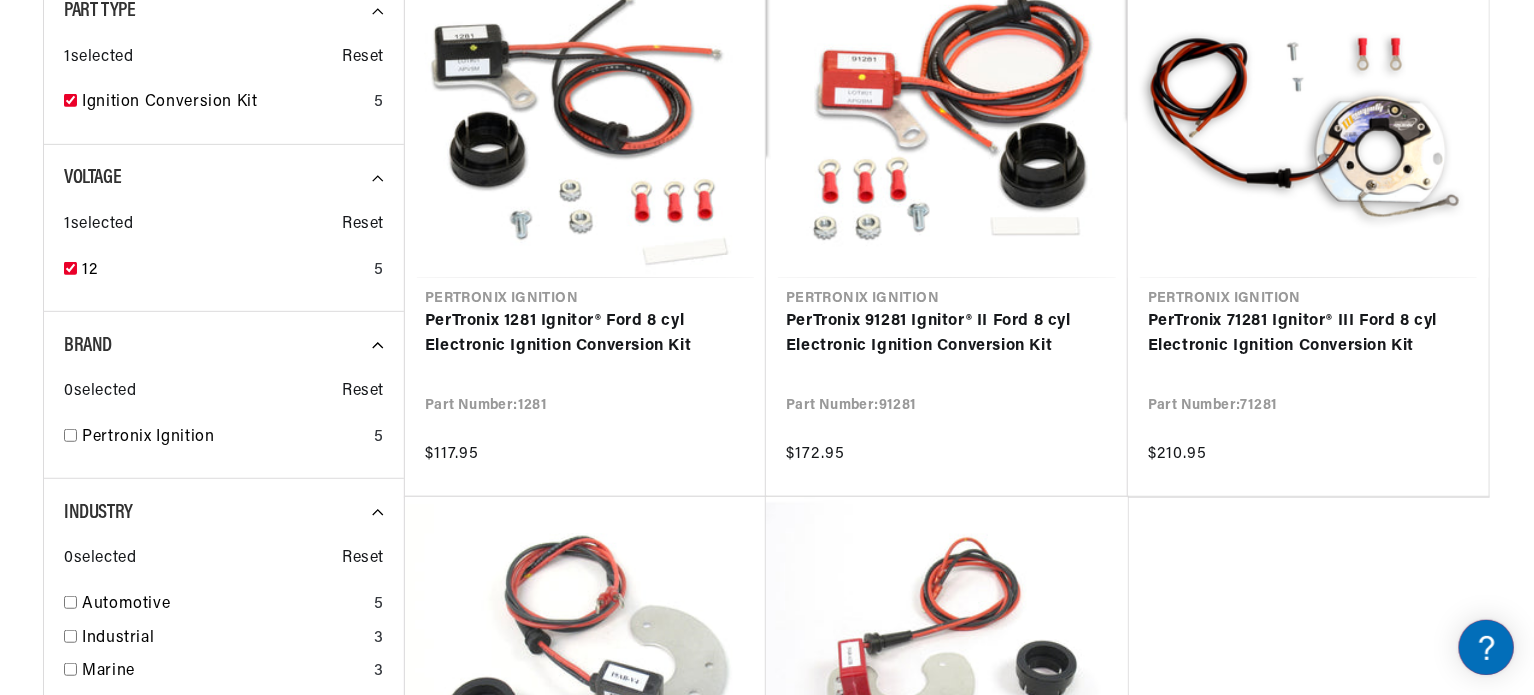 scroll, scrollTop: 440, scrollLeft: 0, axis: vertical 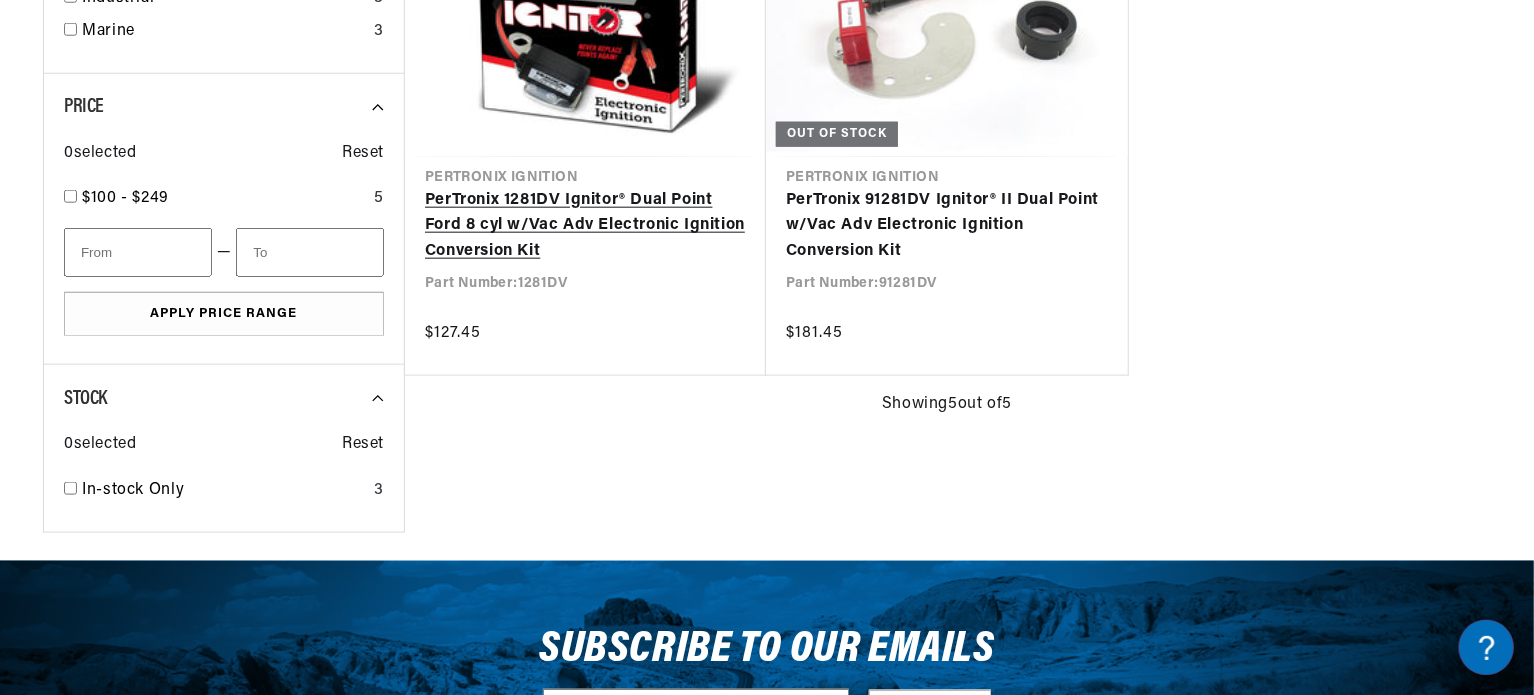 click on "PerTronix 1281DV Ignitor® Dual Point Ford 8 cyl w/Vac Adv Electronic Ignition Conversion Kit" at bounding box center (585, 226) 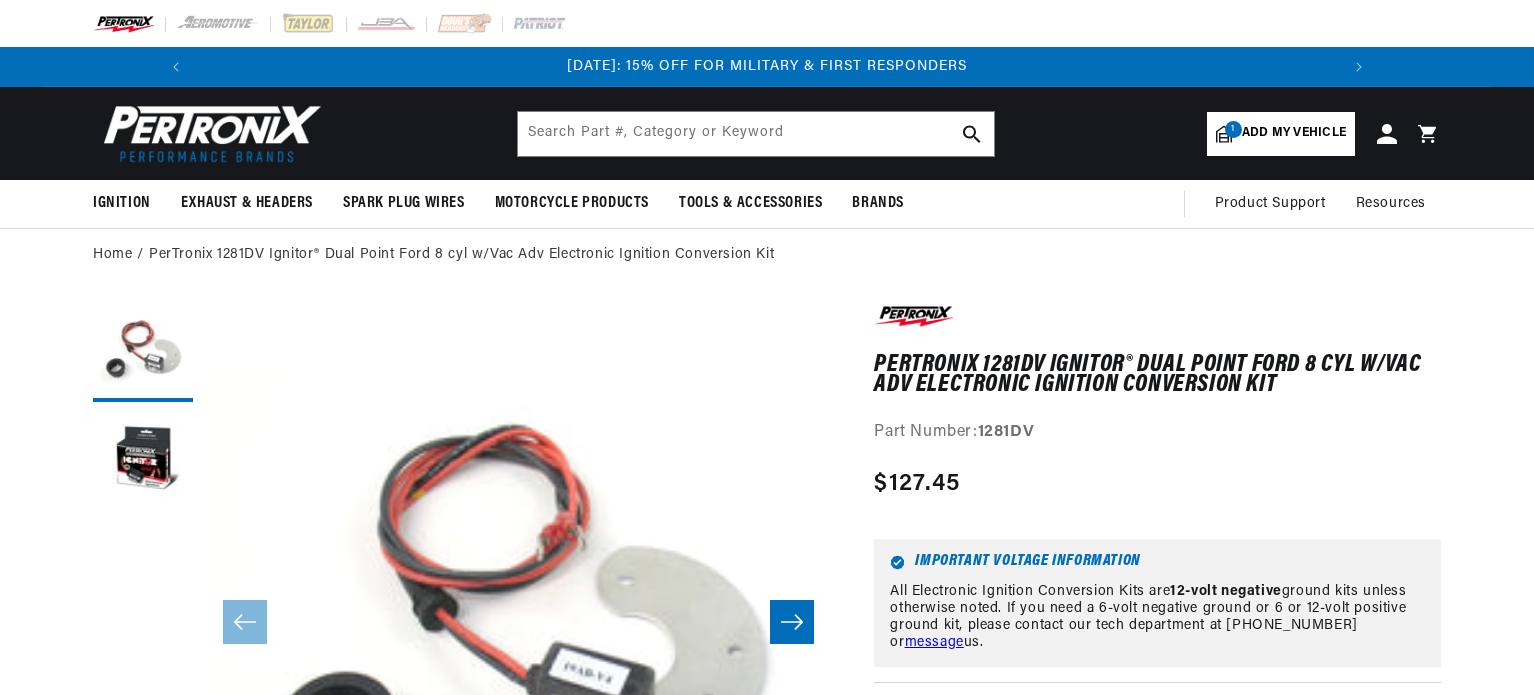 scroll, scrollTop: 0, scrollLeft: 0, axis: both 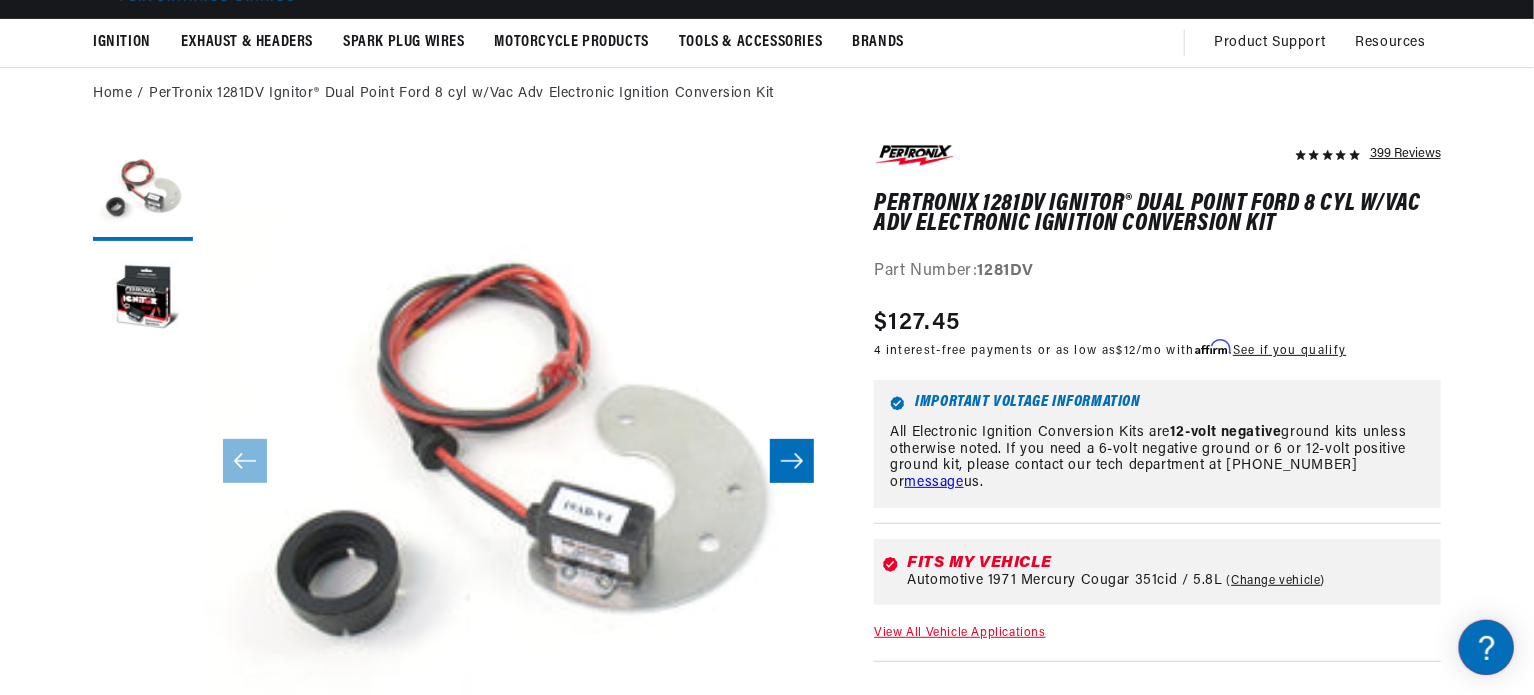 click on "399 Reviews" at bounding box center (767, 1668) 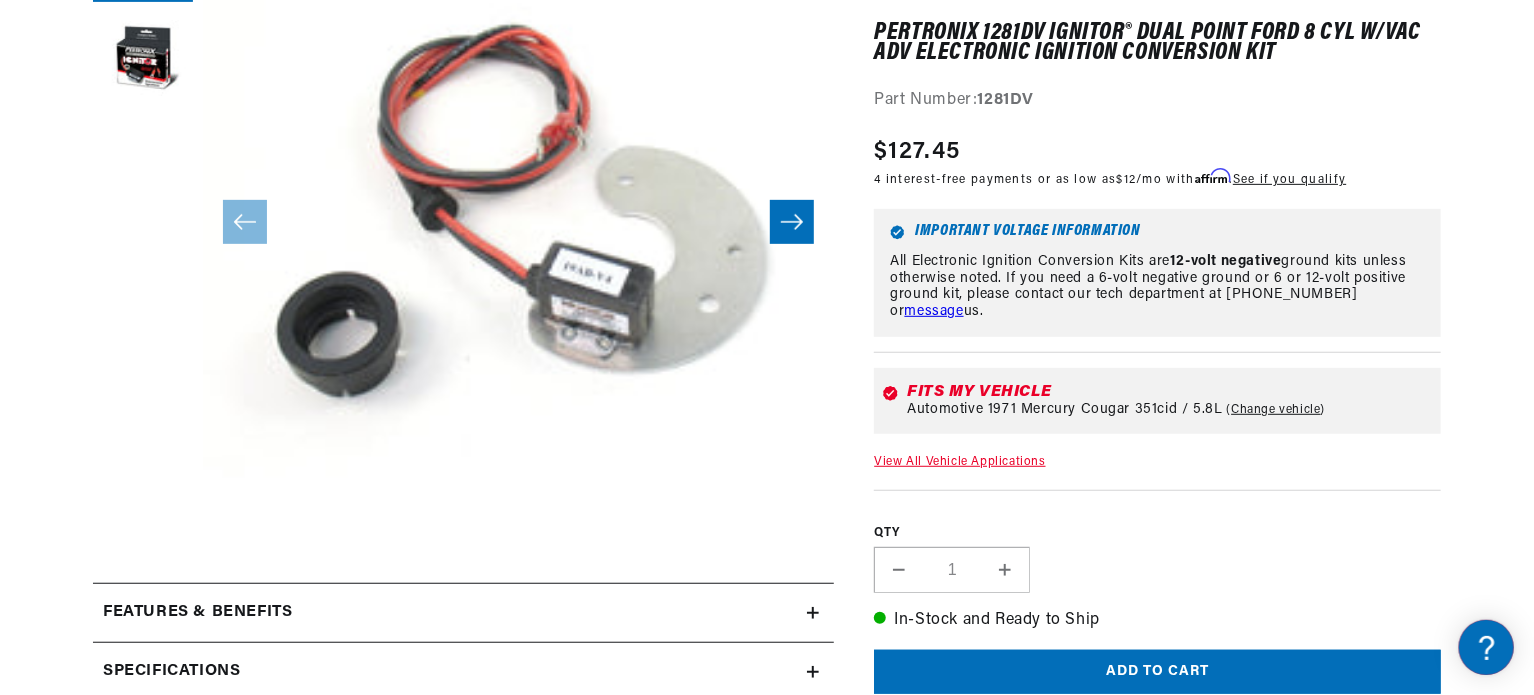 scroll, scrollTop: 400, scrollLeft: 0, axis: vertical 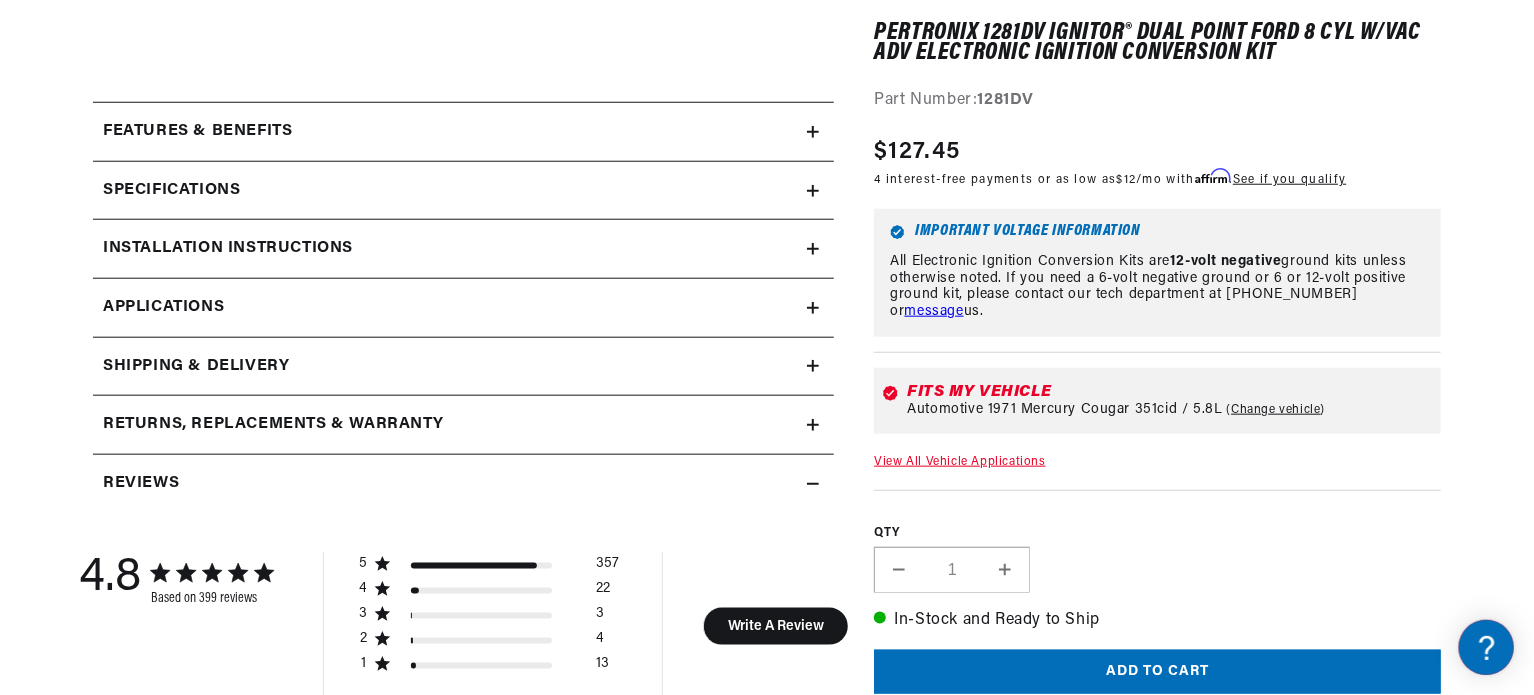 click 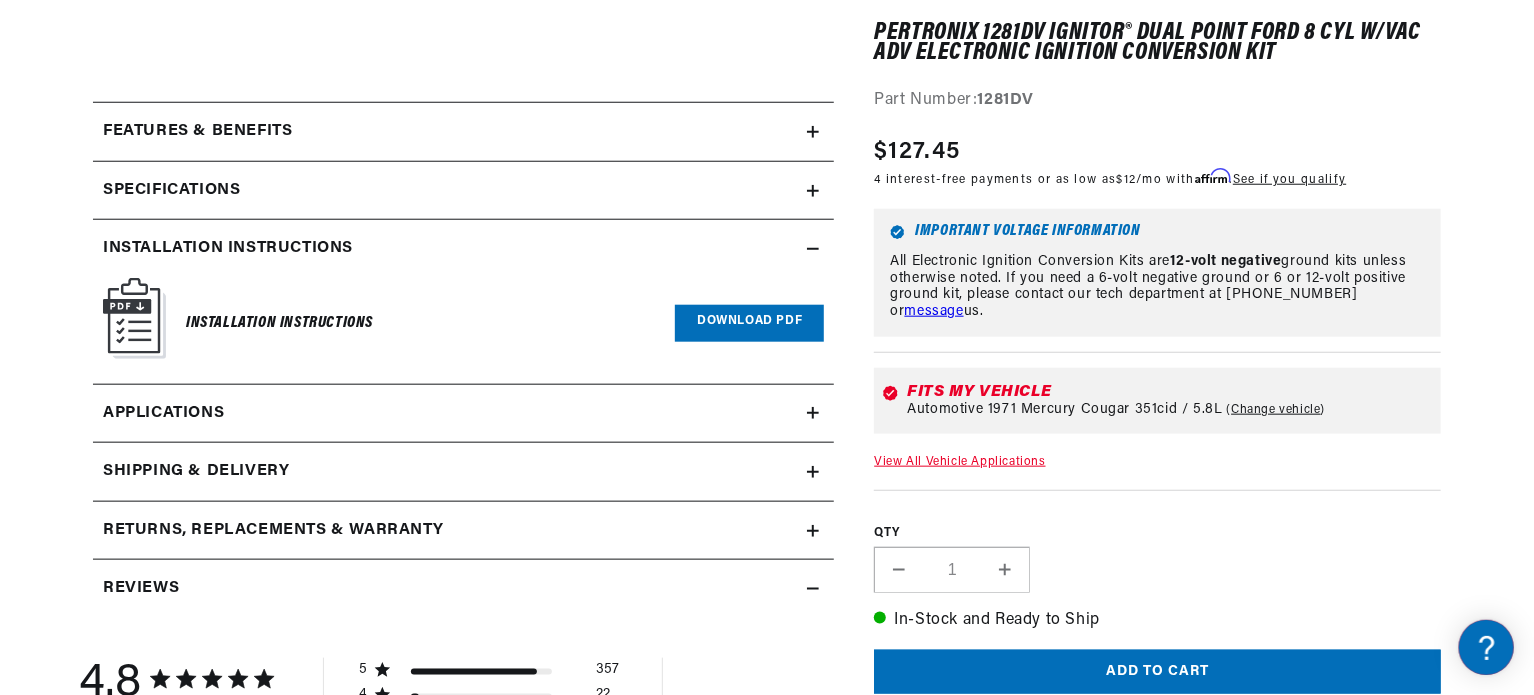 scroll, scrollTop: 0, scrollLeft: 1278, axis: horizontal 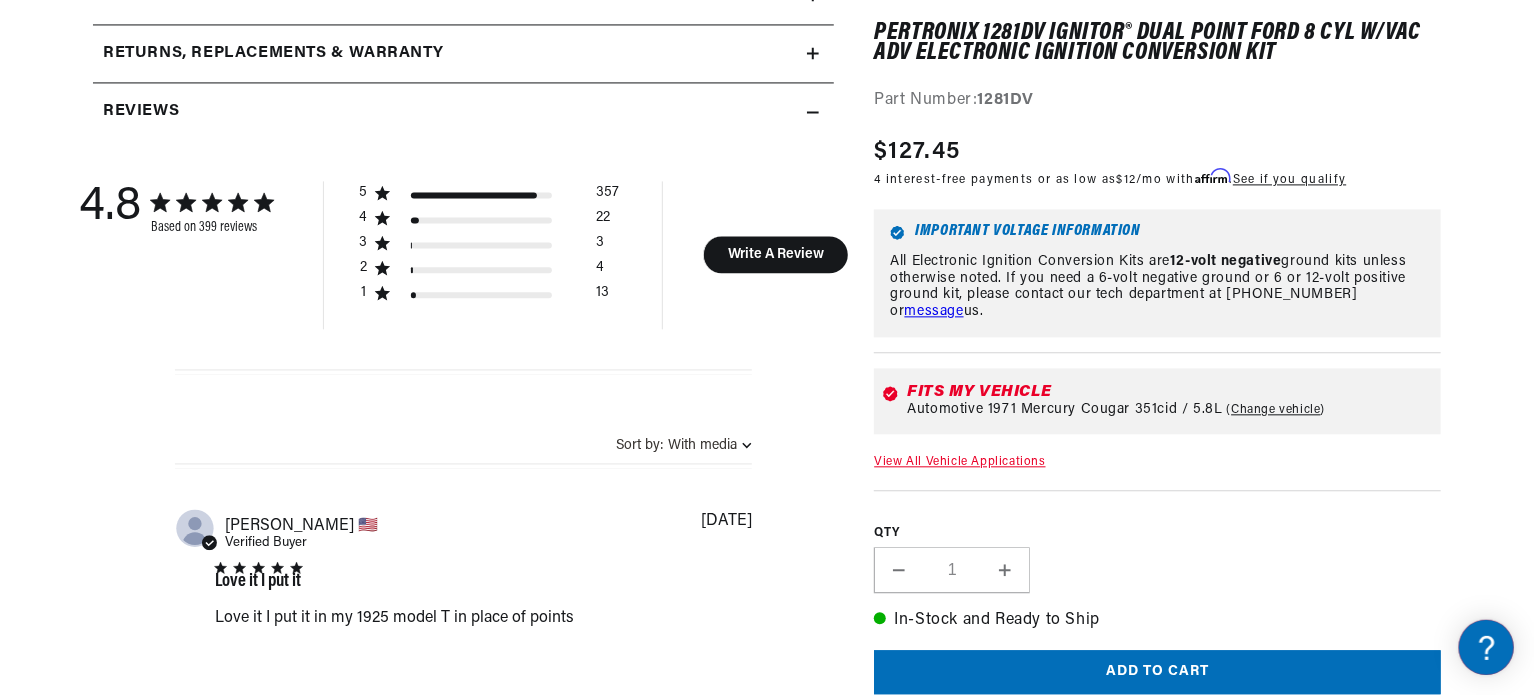 click 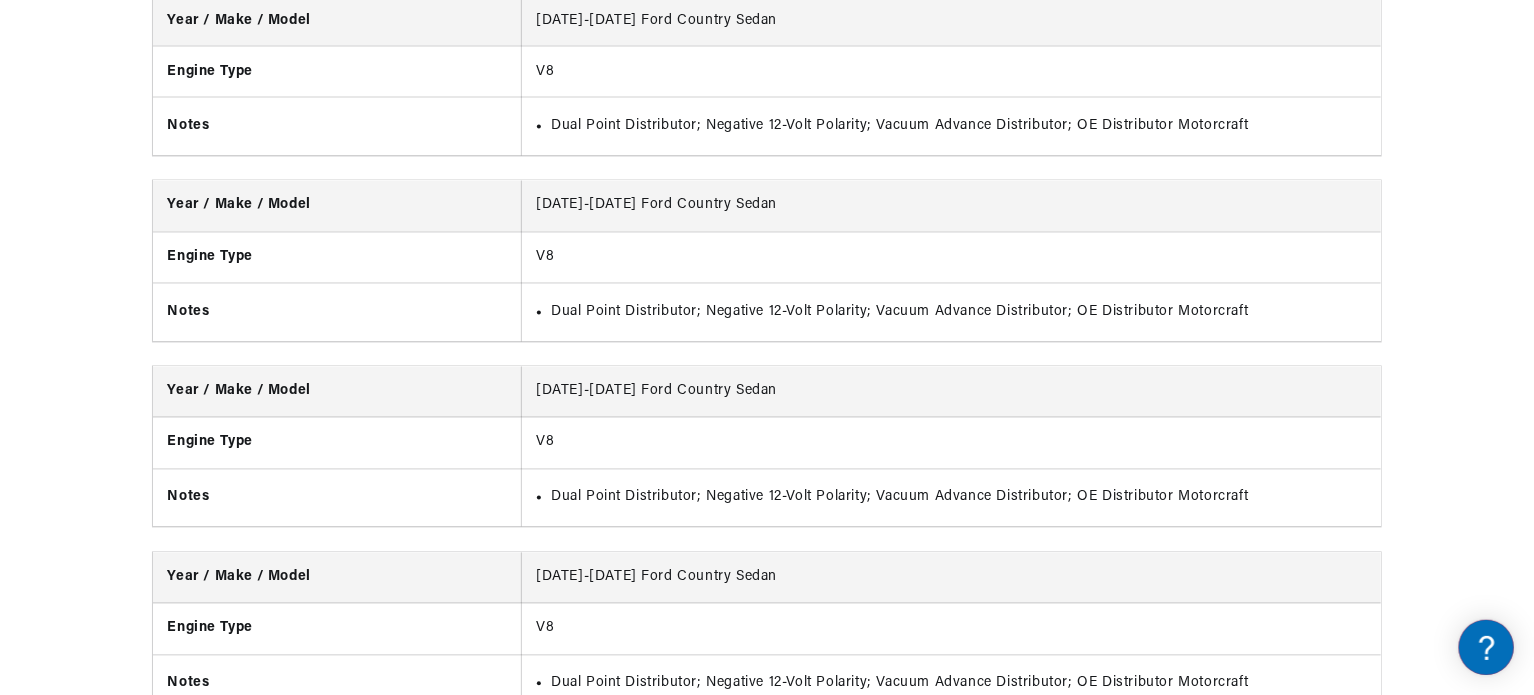 scroll, scrollTop: 5715, scrollLeft: 0, axis: vertical 